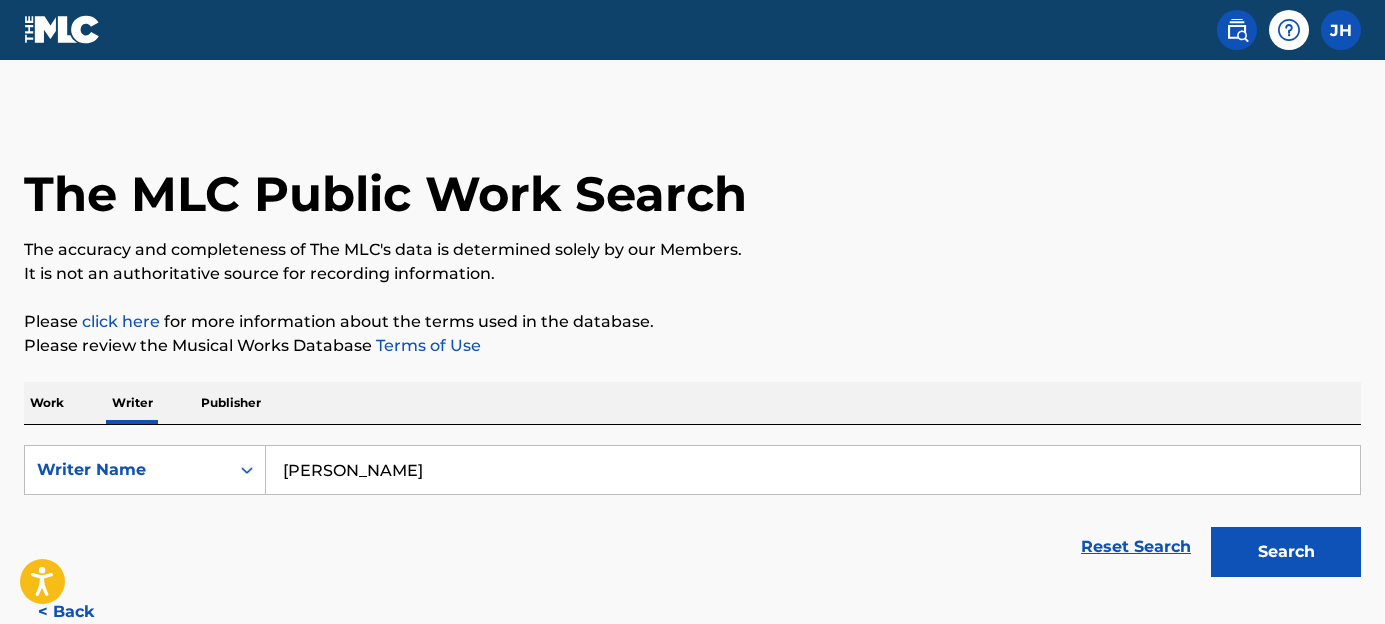 scroll, scrollTop: 962, scrollLeft: 0, axis: vertical 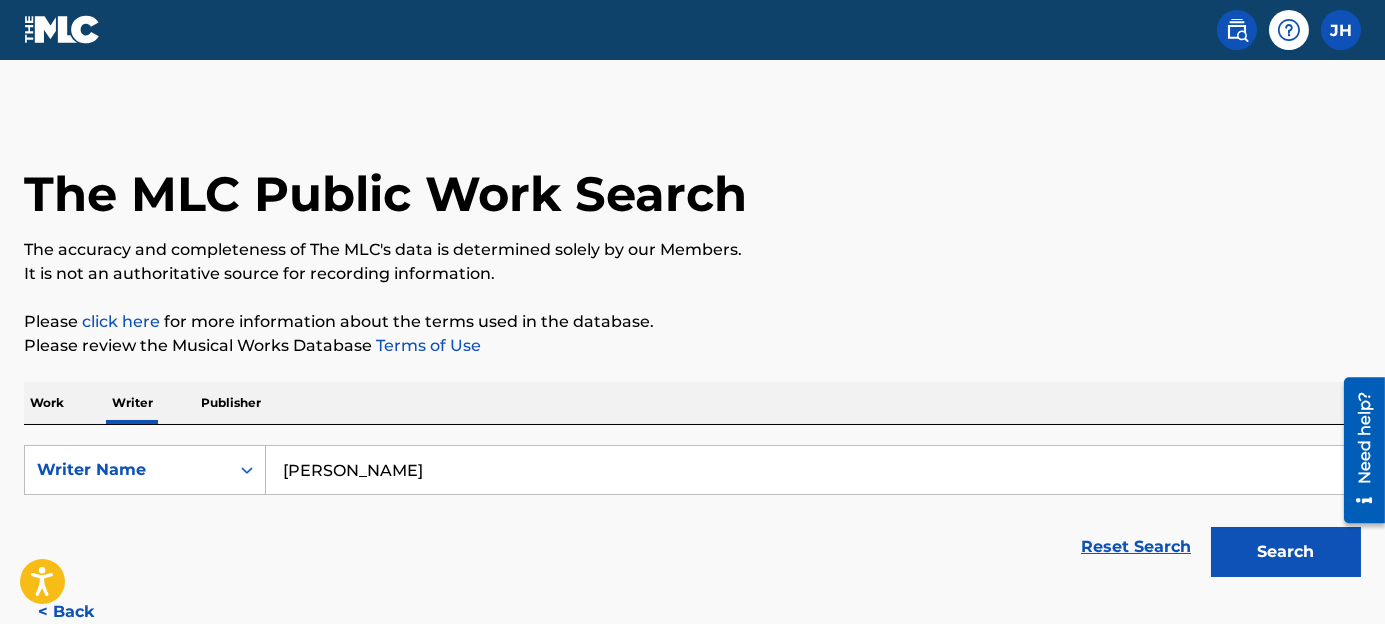 click on "Work" at bounding box center [47, 403] 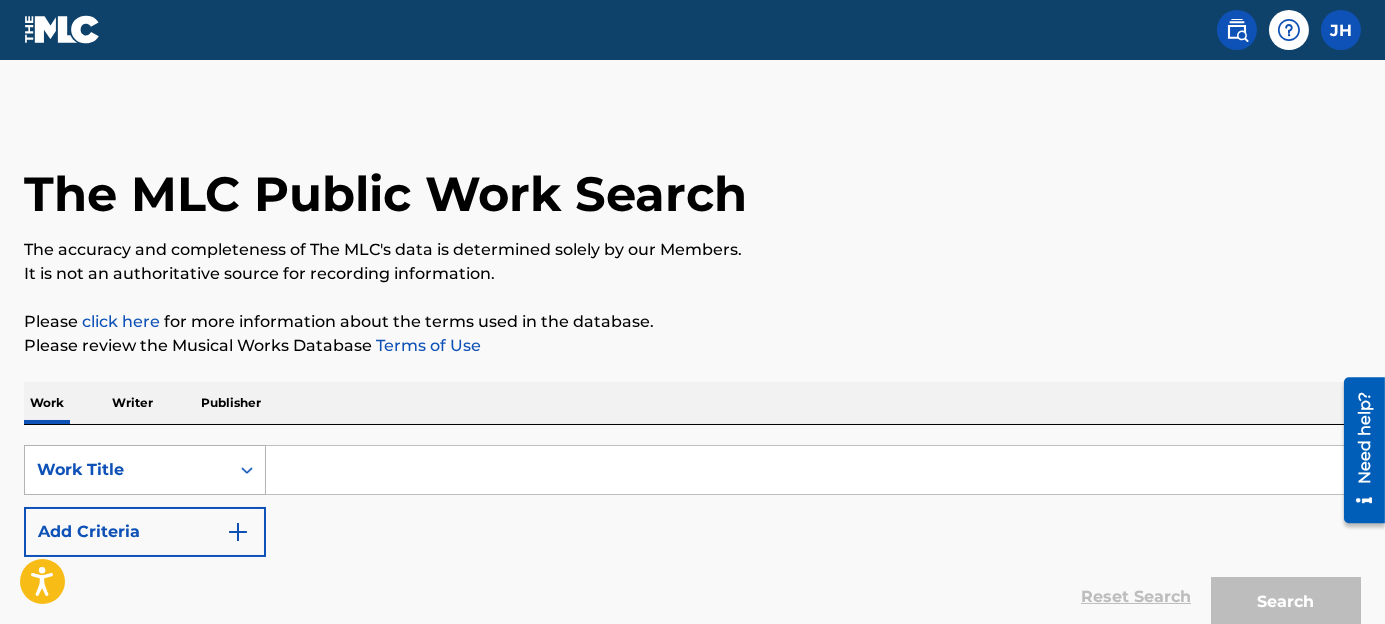 scroll, scrollTop: 181, scrollLeft: 0, axis: vertical 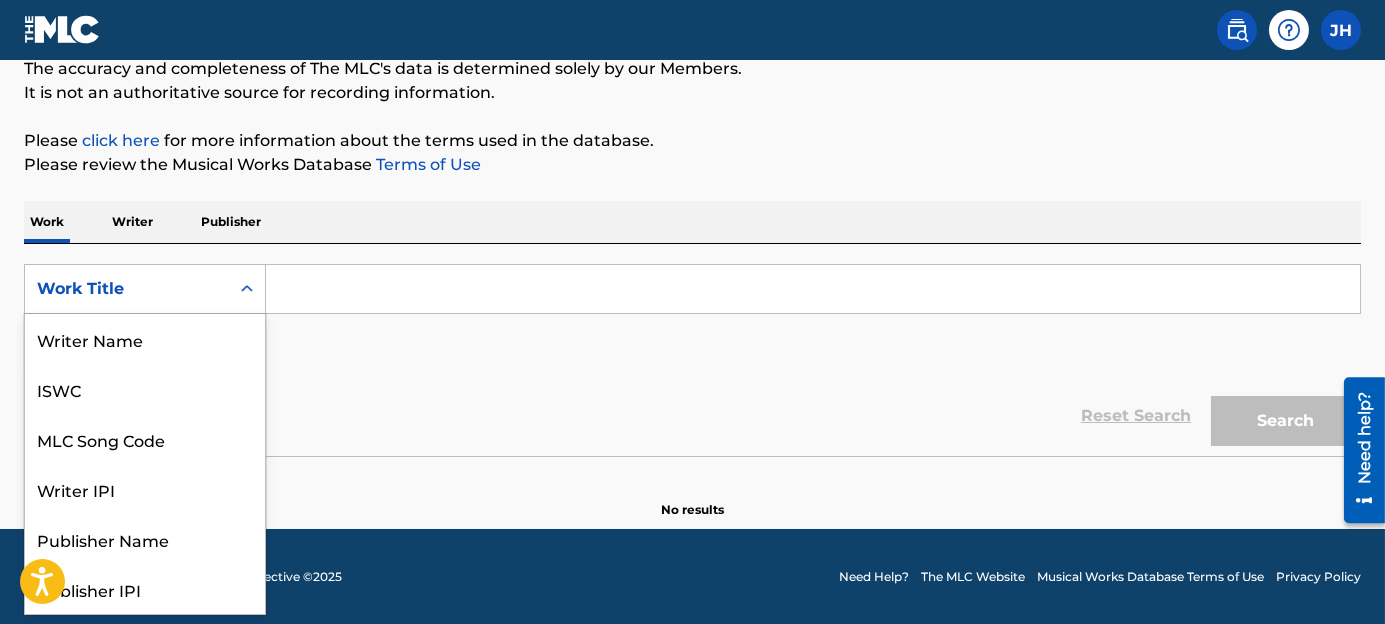 click 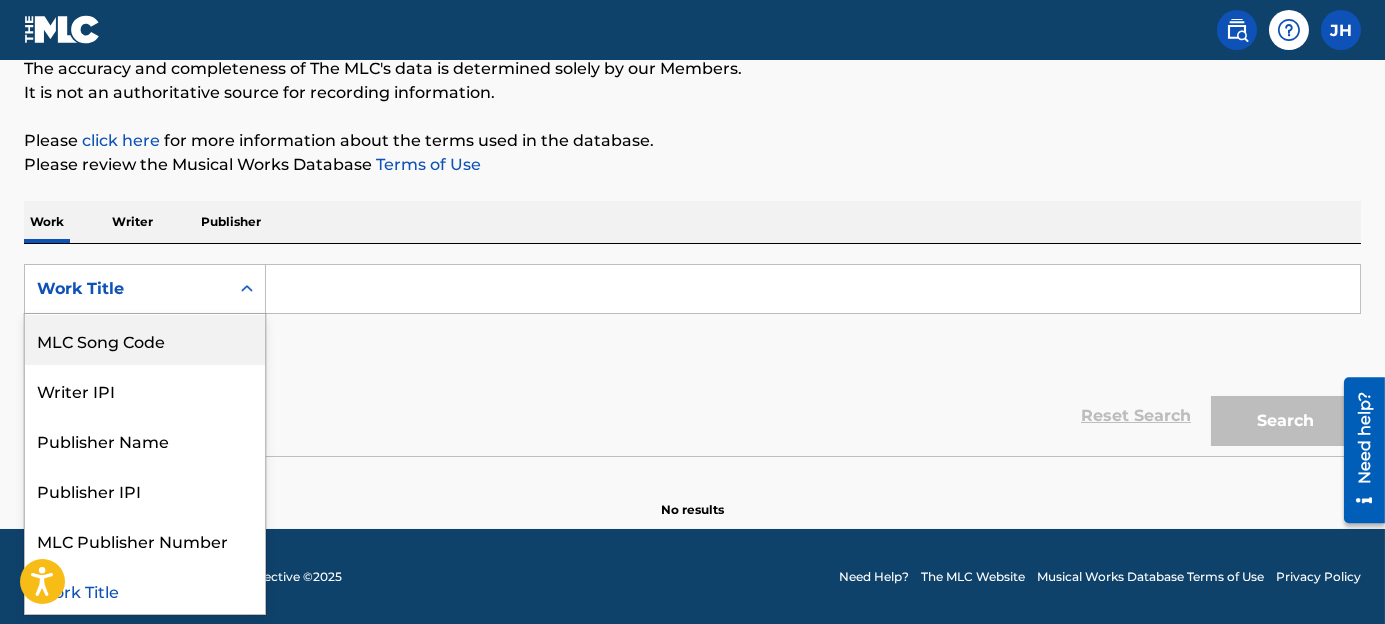 click on "MLC Song Code" at bounding box center [145, 340] 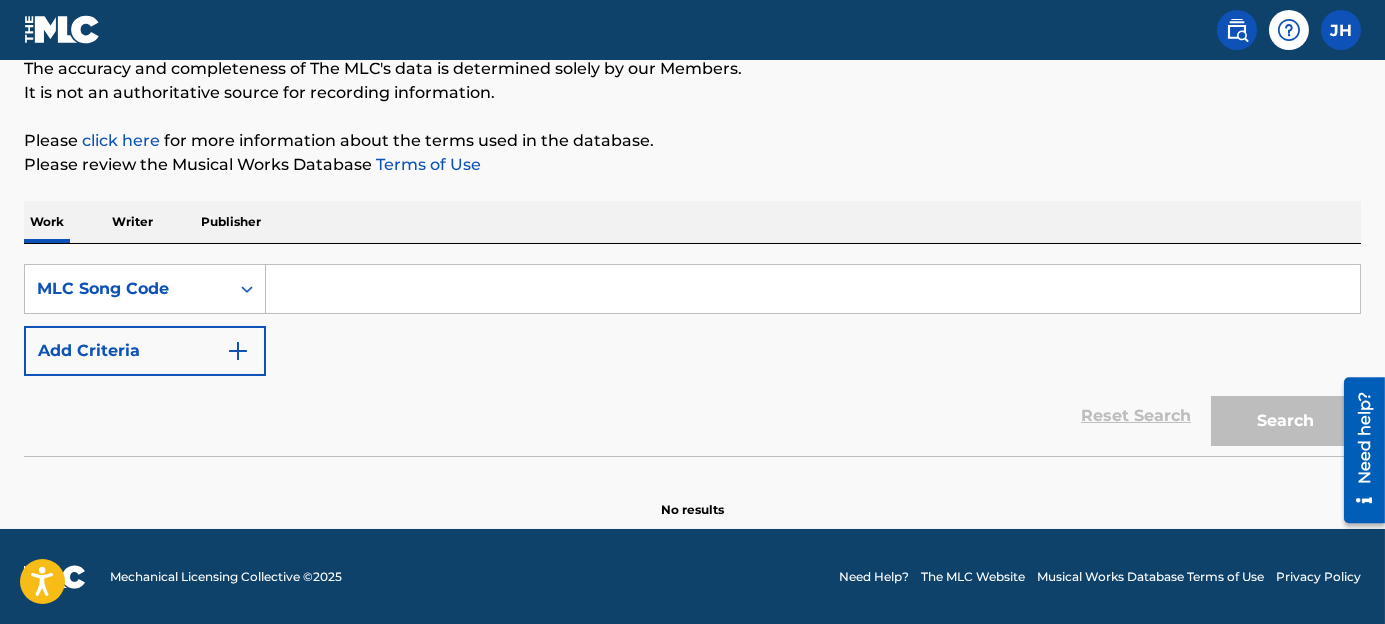 click at bounding box center [813, 289] 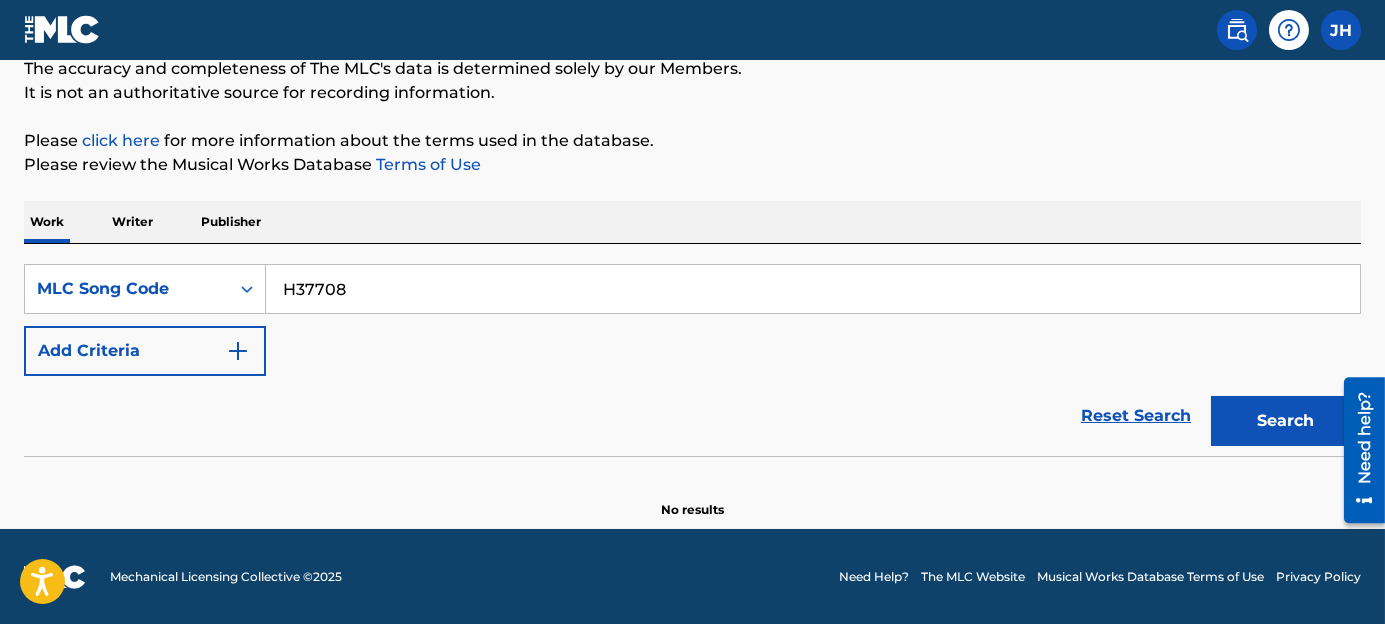 type on "H37708" 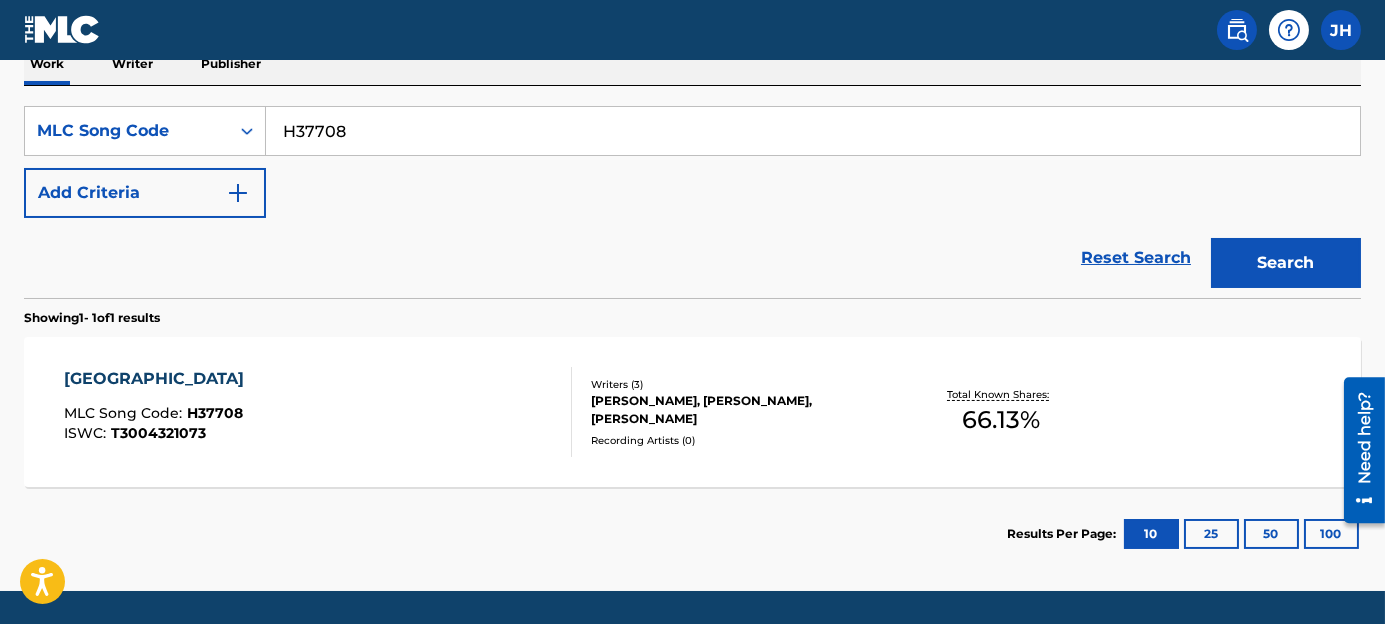 scroll, scrollTop: 340, scrollLeft: 0, axis: vertical 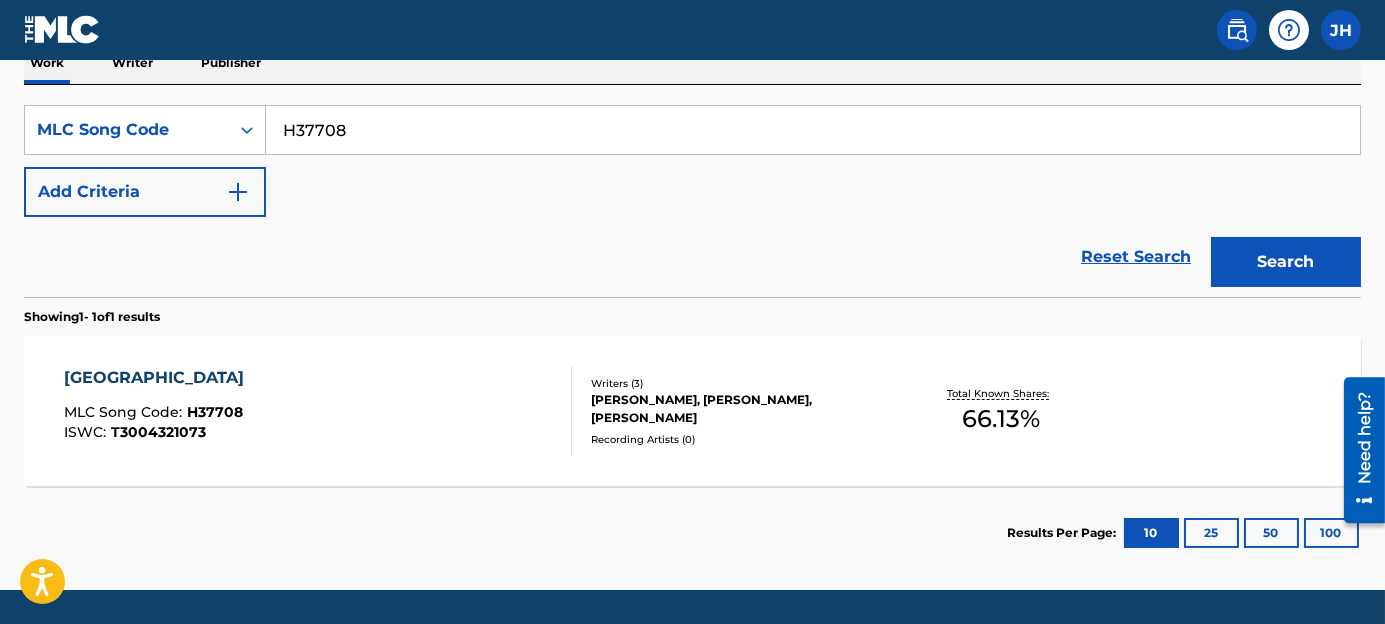 click on "Writers ( 3 )" at bounding box center (740, 383) 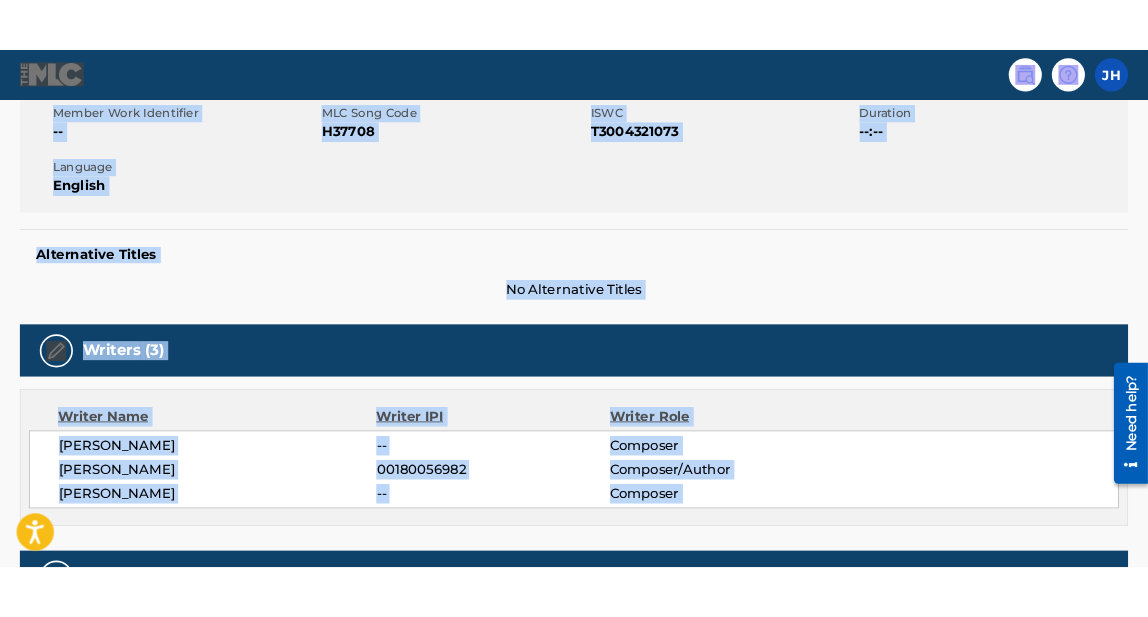 scroll, scrollTop: 361, scrollLeft: 0, axis: vertical 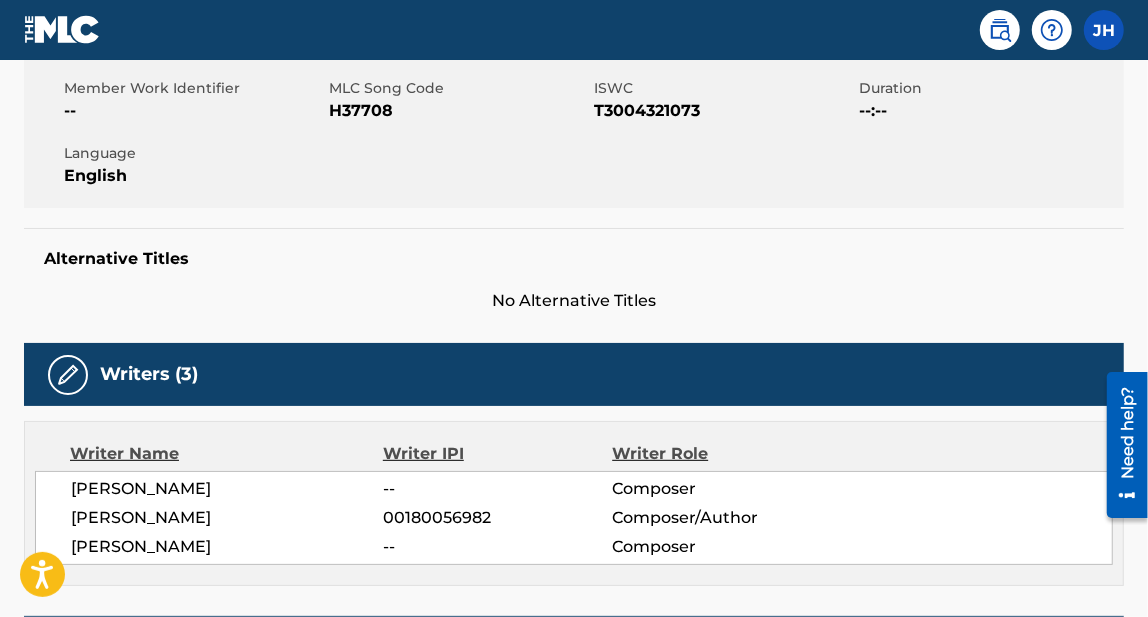 click on "Work Detail   Member Work Identifier -- MLC Song Code H37708 ISWC T3004321073 Duration --:-- Language English Alternative Titles No Alternative Titles Writers   (3) Writer Name Writer IPI Writer Role [PERSON_NAME] -- Composer [PERSON_NAME] 00180056982 Composer/Author [PERSON_NAME] -- Composer Publishers   (2) Total shares:  66.13 % Publisher Name Publisher IPI Publisher Number Represented Writers Collection Share Contact Details SONGS OF WINDSWEPT PACIFIC 00353570366 P1213M 50% BMG US Registrations [STREET_ADDRESS][US_STATE][US_STATE] [PHONE_NUMBER] [EMAIL_ADDRESS][DOMAIN_NAME] Publisher Name Publisher IPI Publisher Number Represented Writers Collection Share Contact Details [PERSON_NAME] 00180056982 P367W0 16.13% [PERSON_NAME] [GEOGRAPHIC_DATA][PERSON_NAME] Attention: [PERSON_NAME][GEOGRAPHIC_DATA][US_STATE] [GEOGRAPHIC_DATA] [PHONE_NUMBER] [EMAIL_ADDRESS][DOMAIN_NAME] Total shares:  66.13 % Matched Recordings   (0) No recordings found" at bounding box center [574, 757] 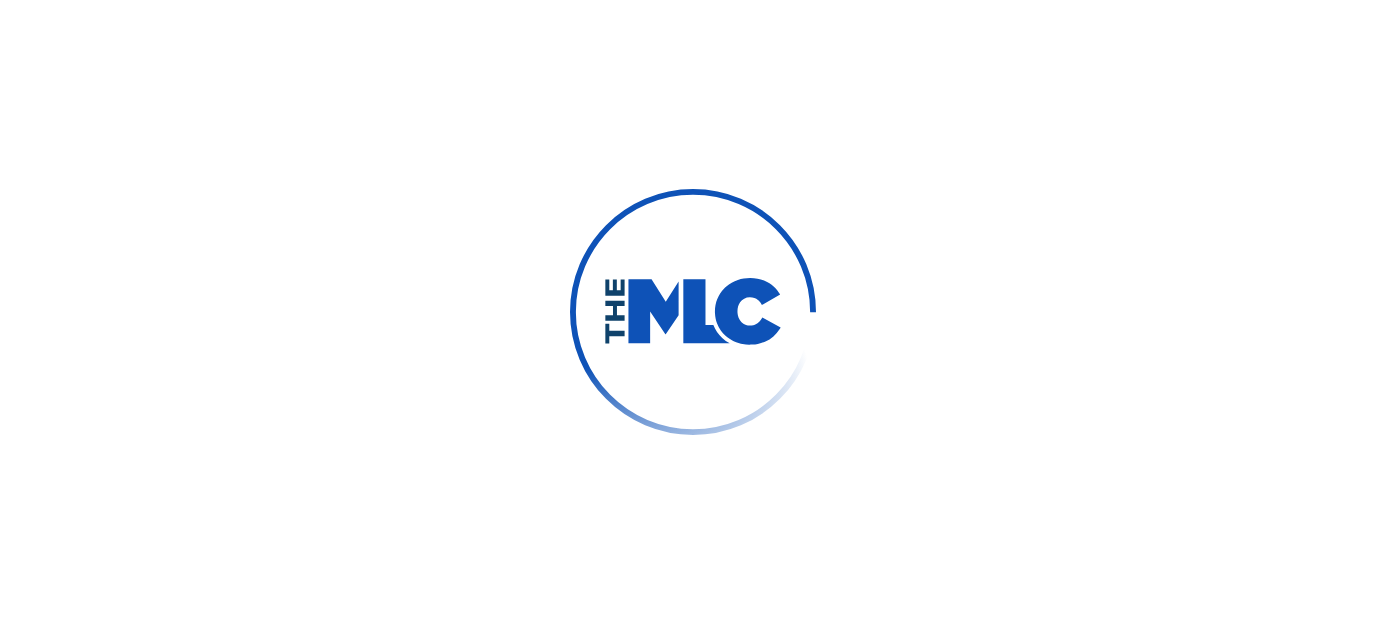 scroll, scrollTop: 0, scrollLeft: 0, axis: both 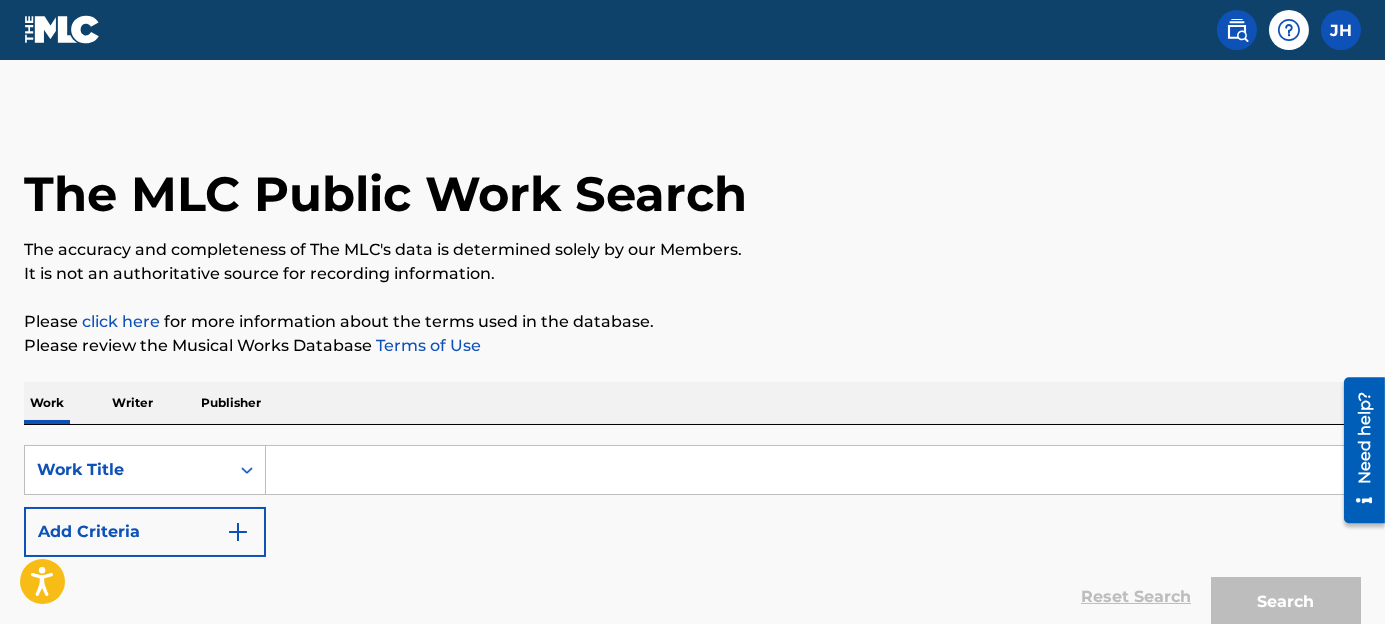 click at bounding box center [813, 470] 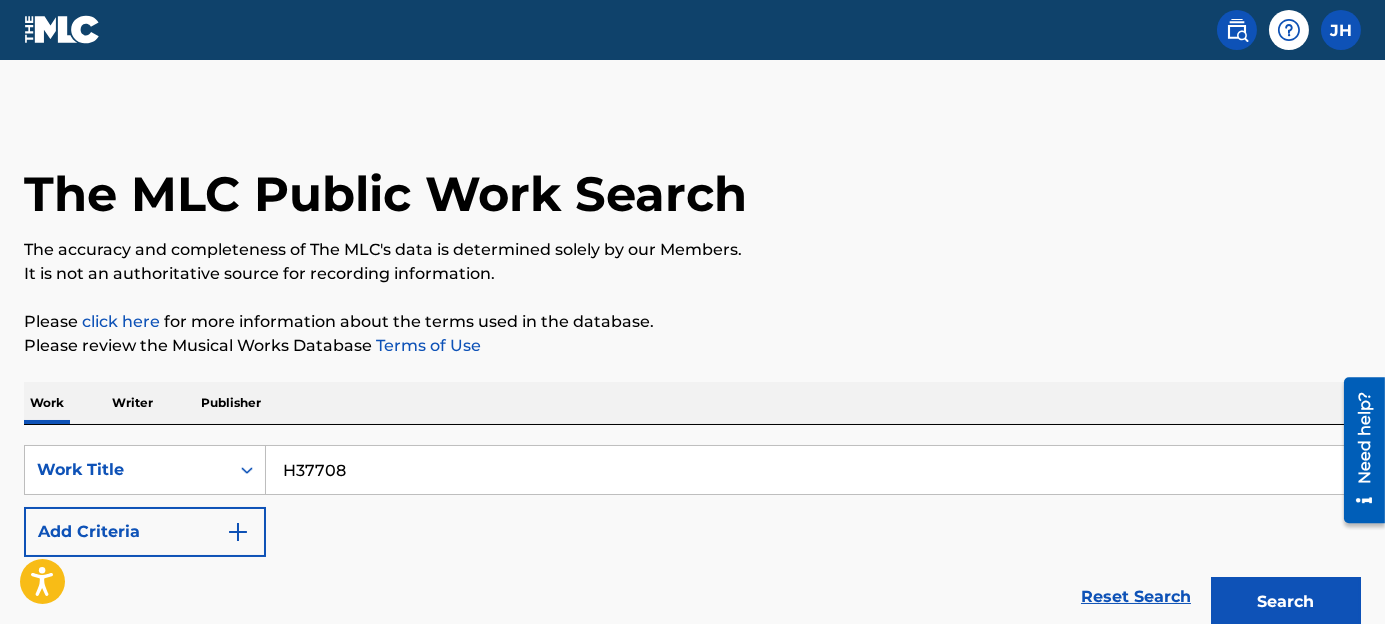 type on "H37708" 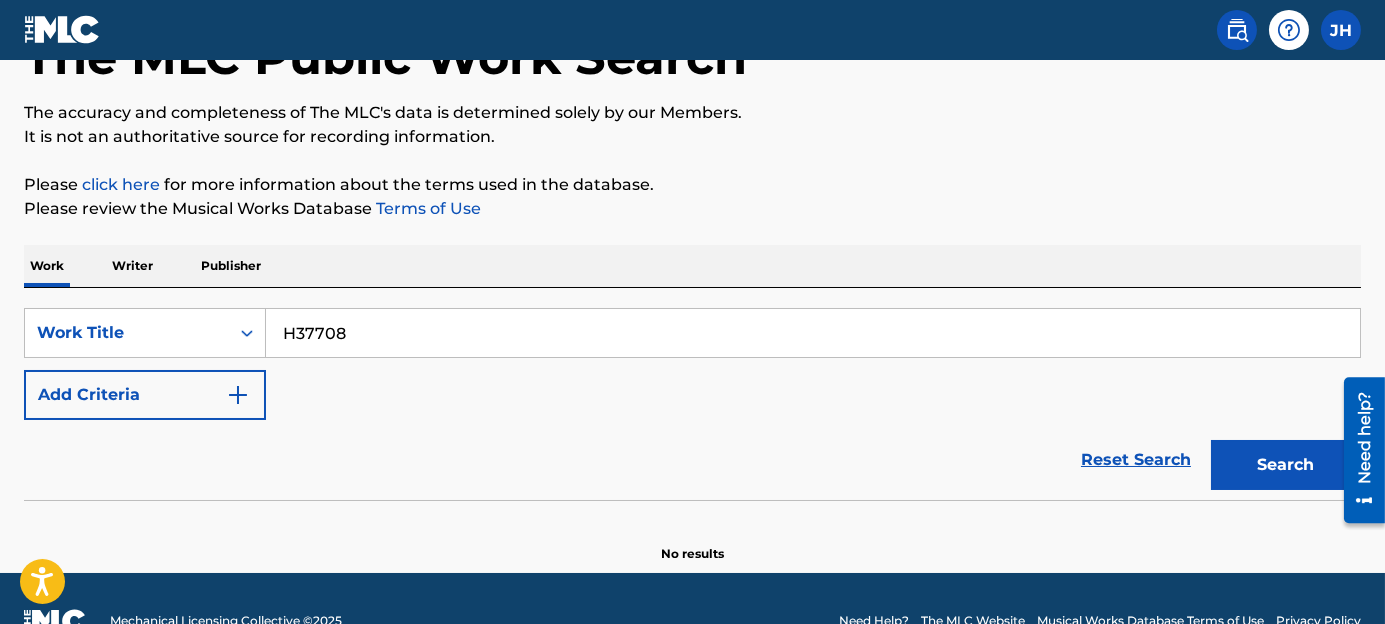 scroll, scrollTop: 181, scrollLeft: 0, axis: vertical 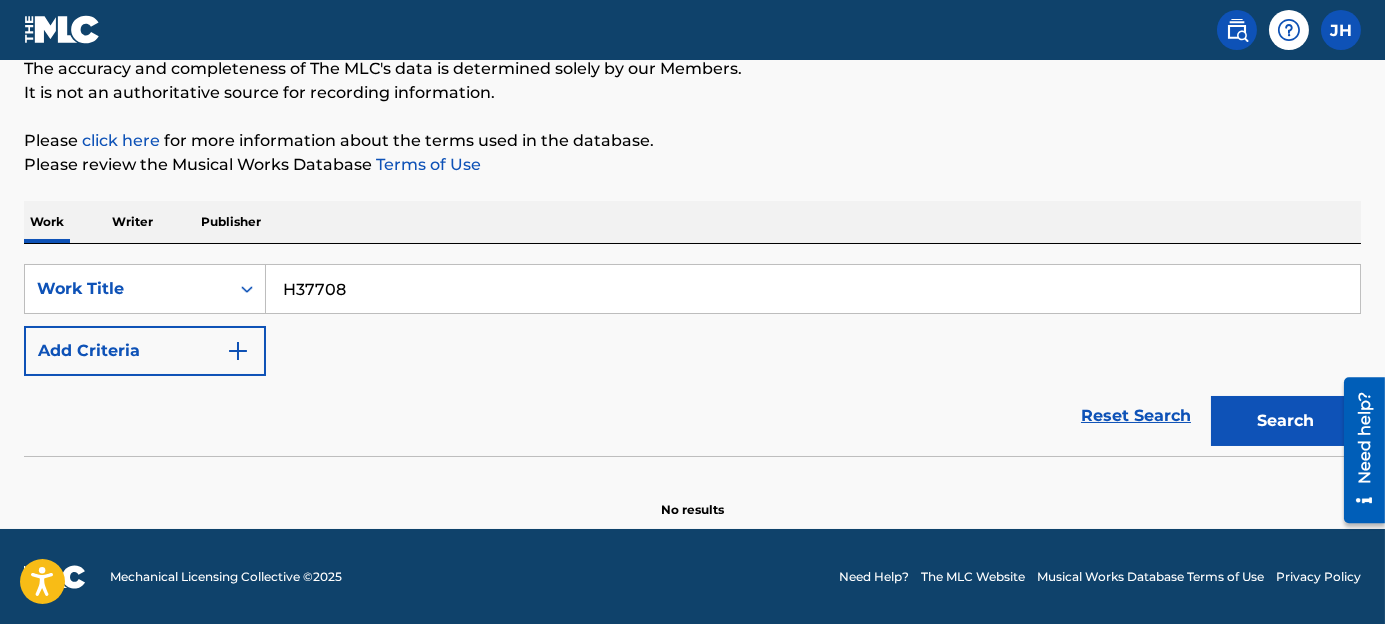 click on "Search" at bounding box center (1286, 421) 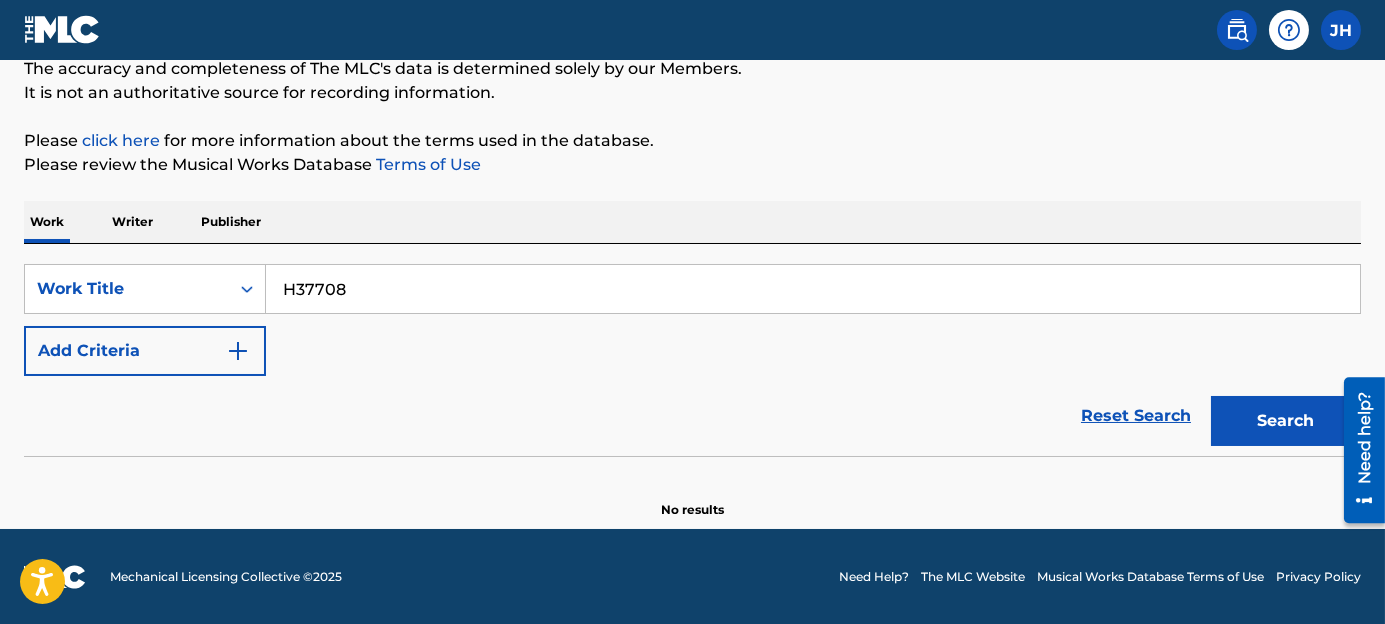 drag, startPoint x: 349, startPoint y: 289, endPoint x: 265, endPoint y: 294, distance: 84.14868 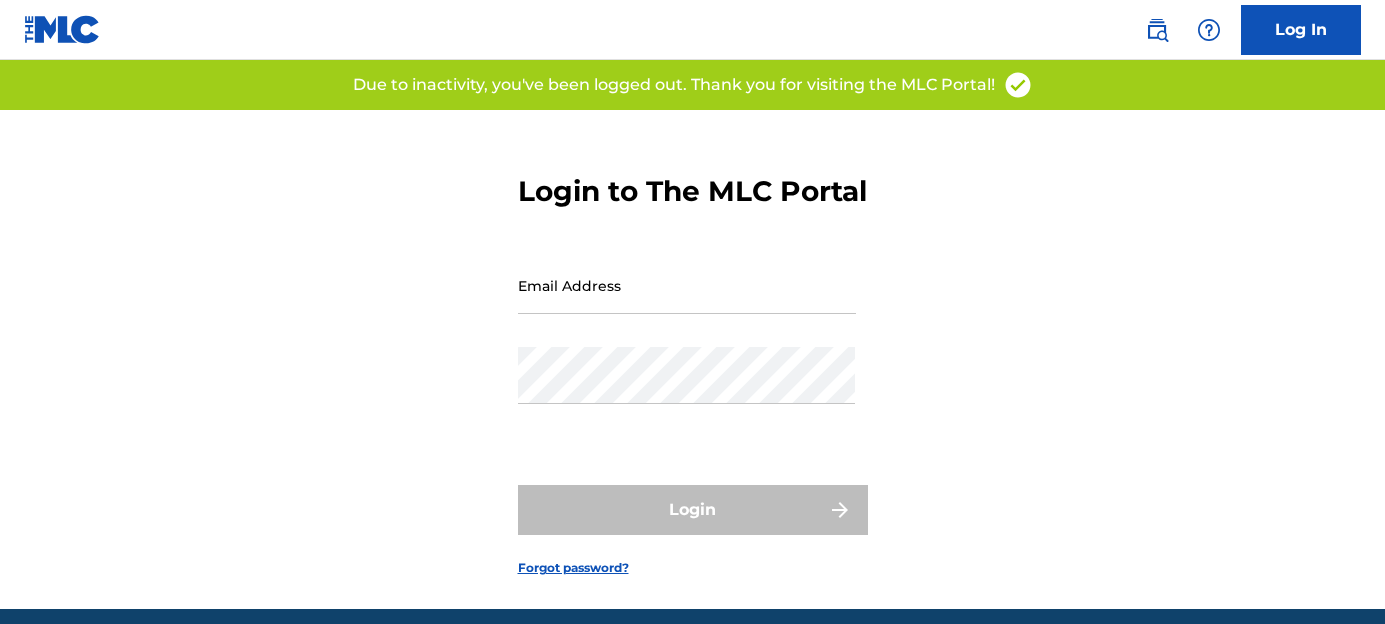 scroll, scrollTop: 0, scrollLeft: 0, axis: both 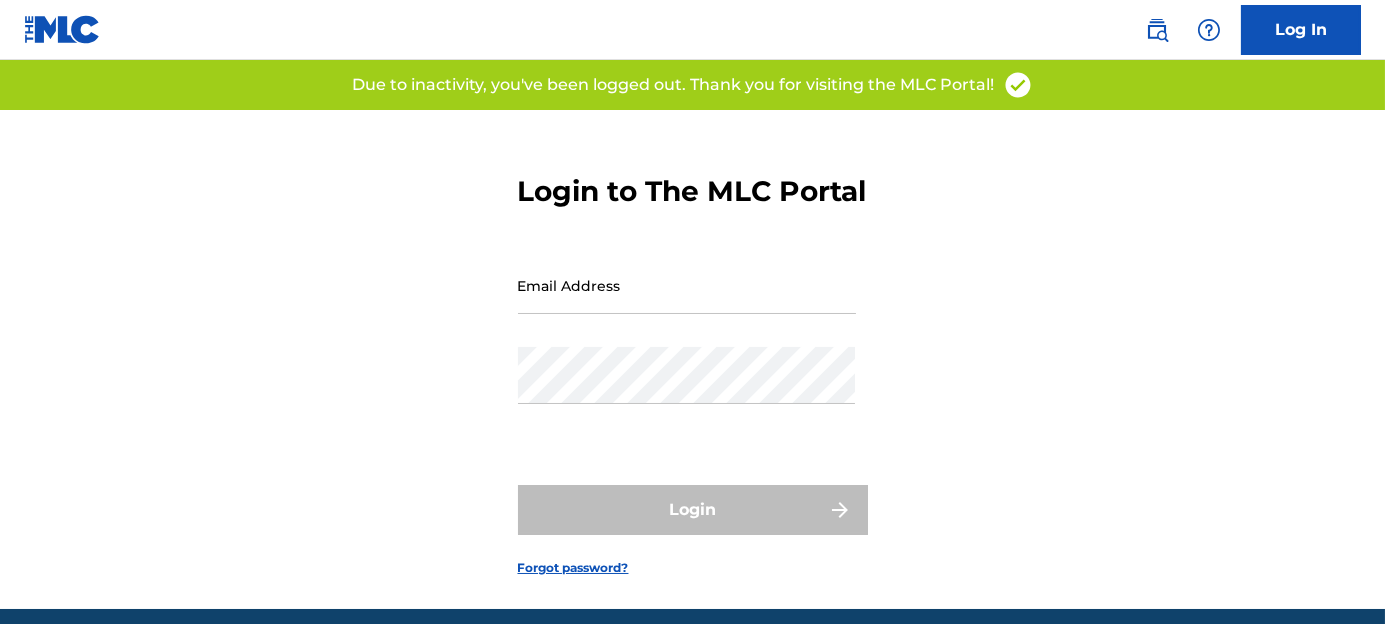type on "[PERSON_NAME][EMAIL_ADDRESS][PERSON_NAME][DOMAIN_NAME]" 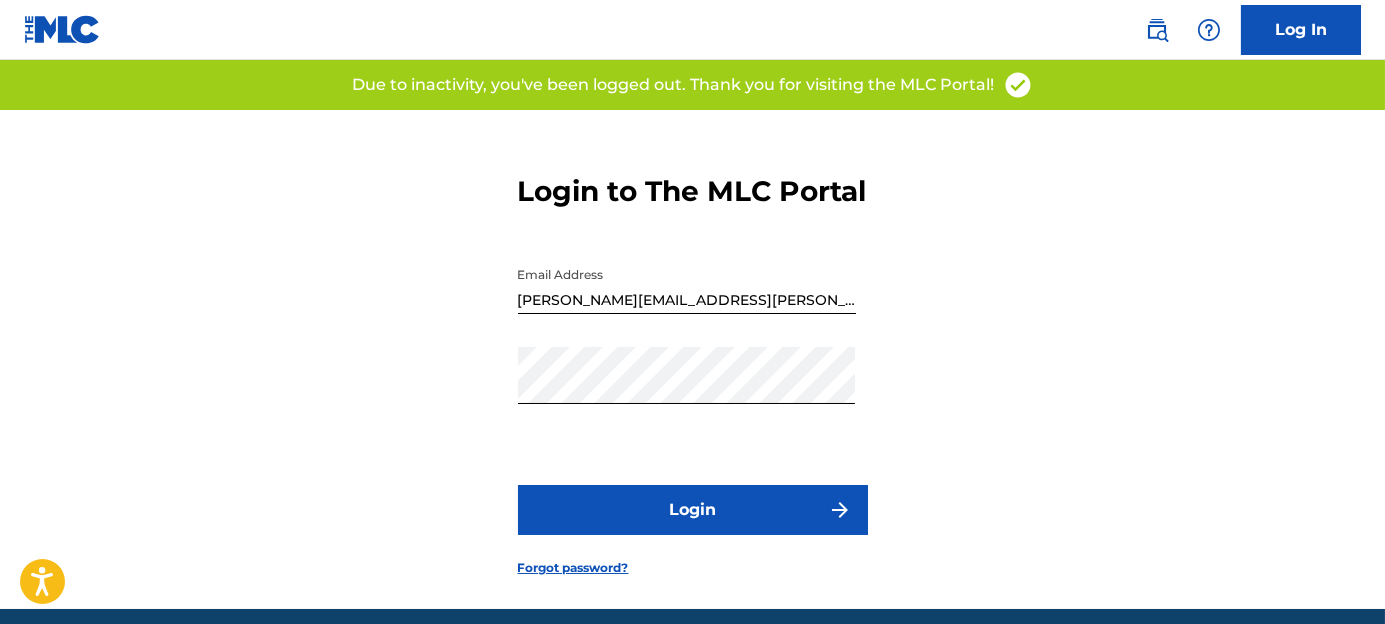 click on "Login" at bounding box center [693, 510] 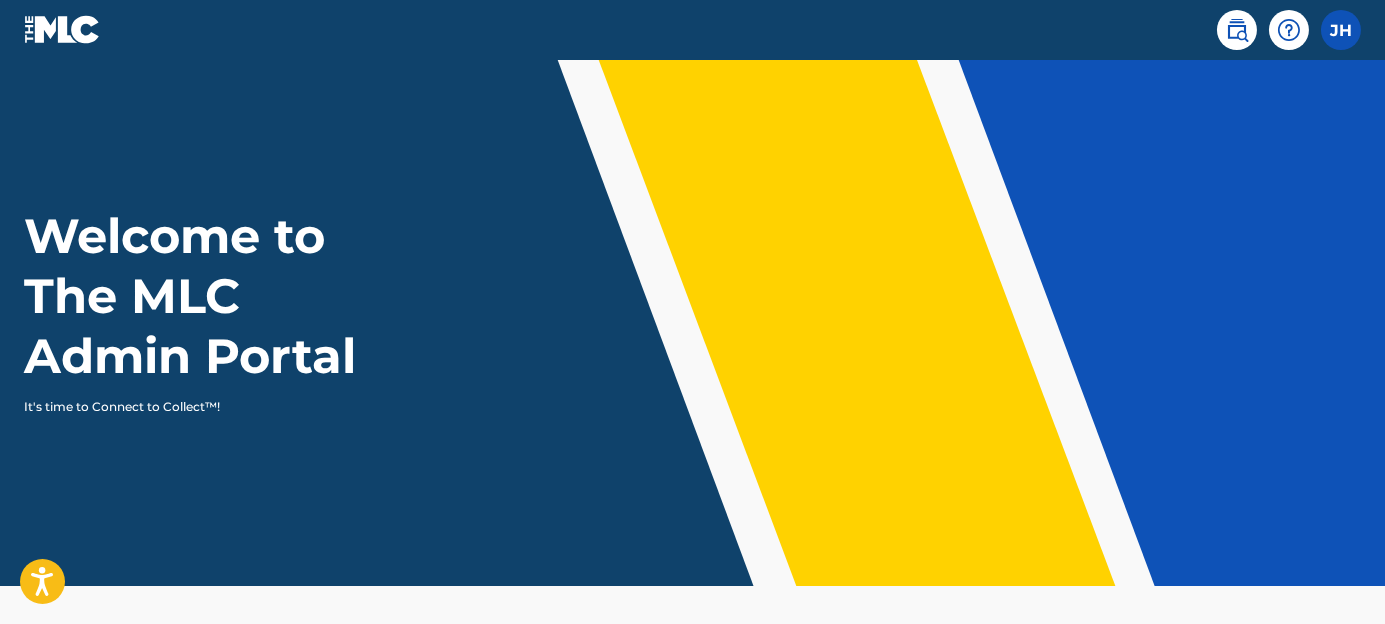 scroll, scrollTop: 0, scrollLeft: 0, axis: both 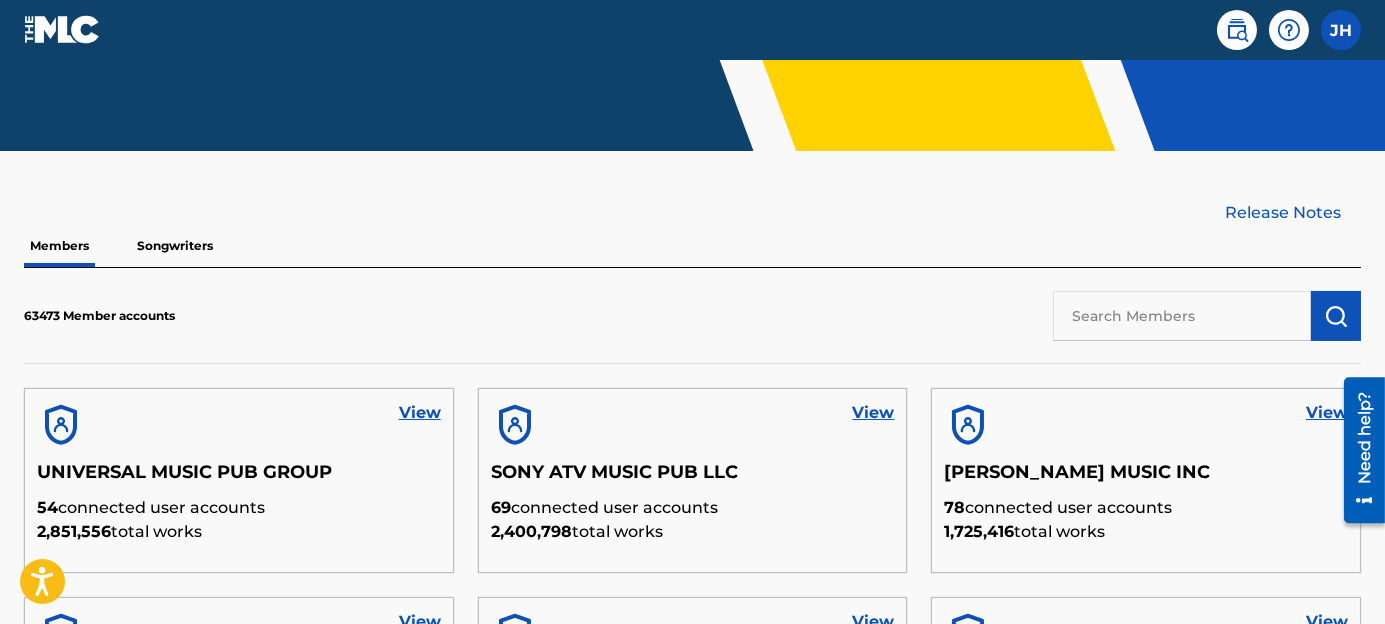 drag, startPoint x: 337, startPoint y: 281, endPoint x: 954, endPoint y: 304, distance: 617.4285 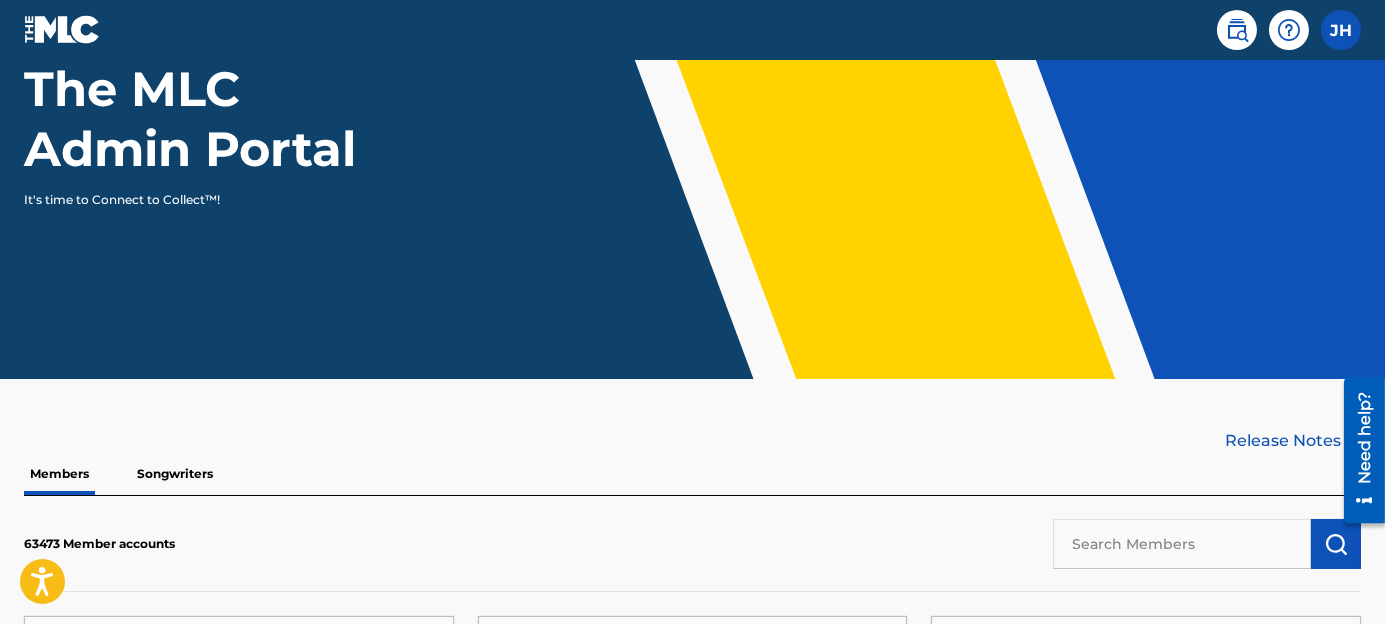 scroll, scrollTop: 0, scrollLeft: 0, axis: both 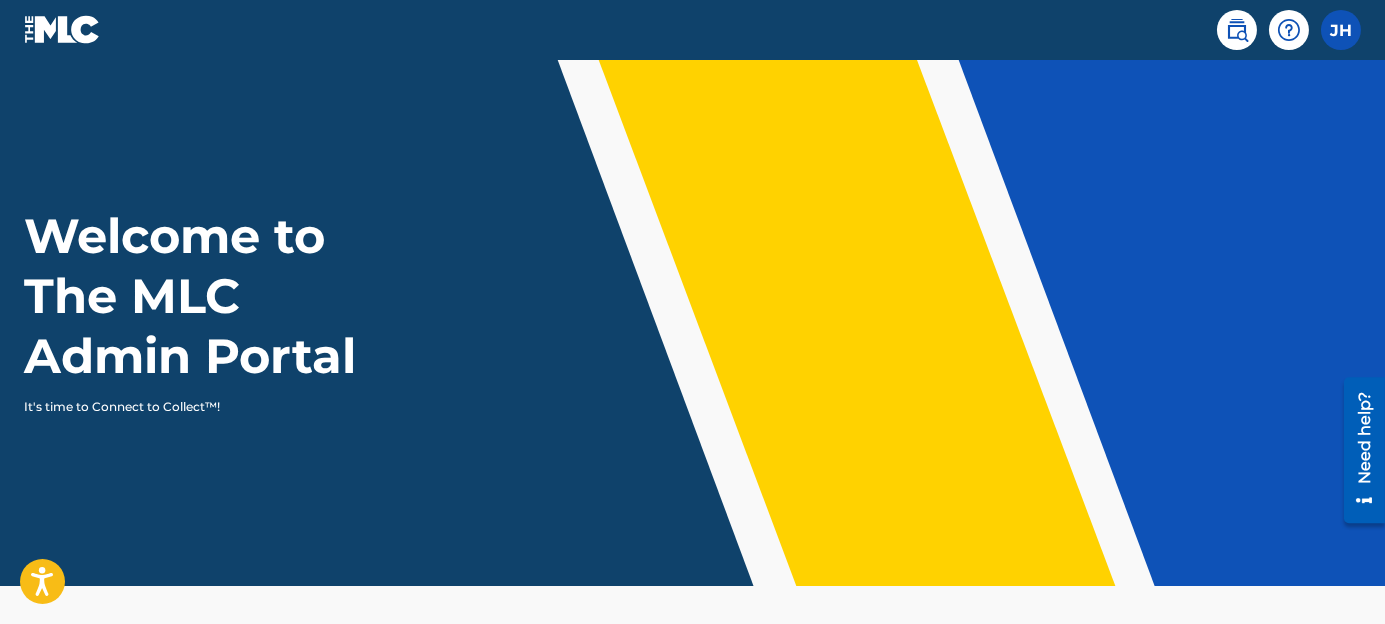 click at bounding box center (1237, 30) 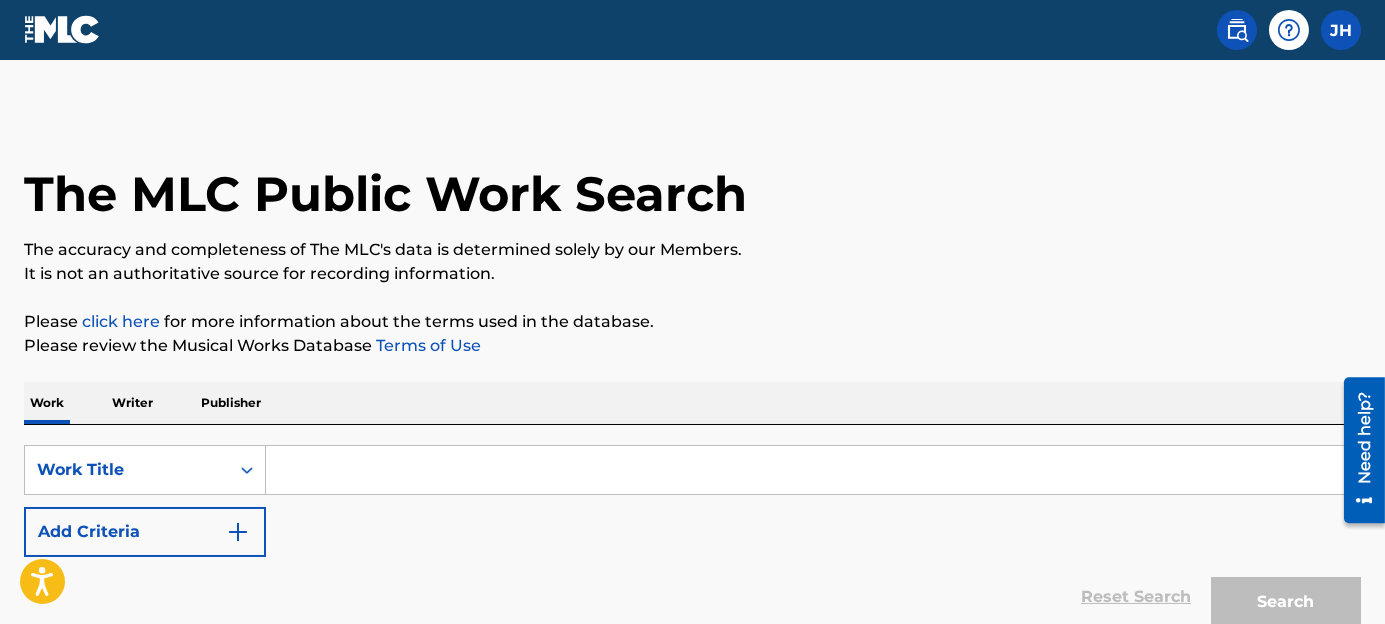 click at bounding box center (813, 470) 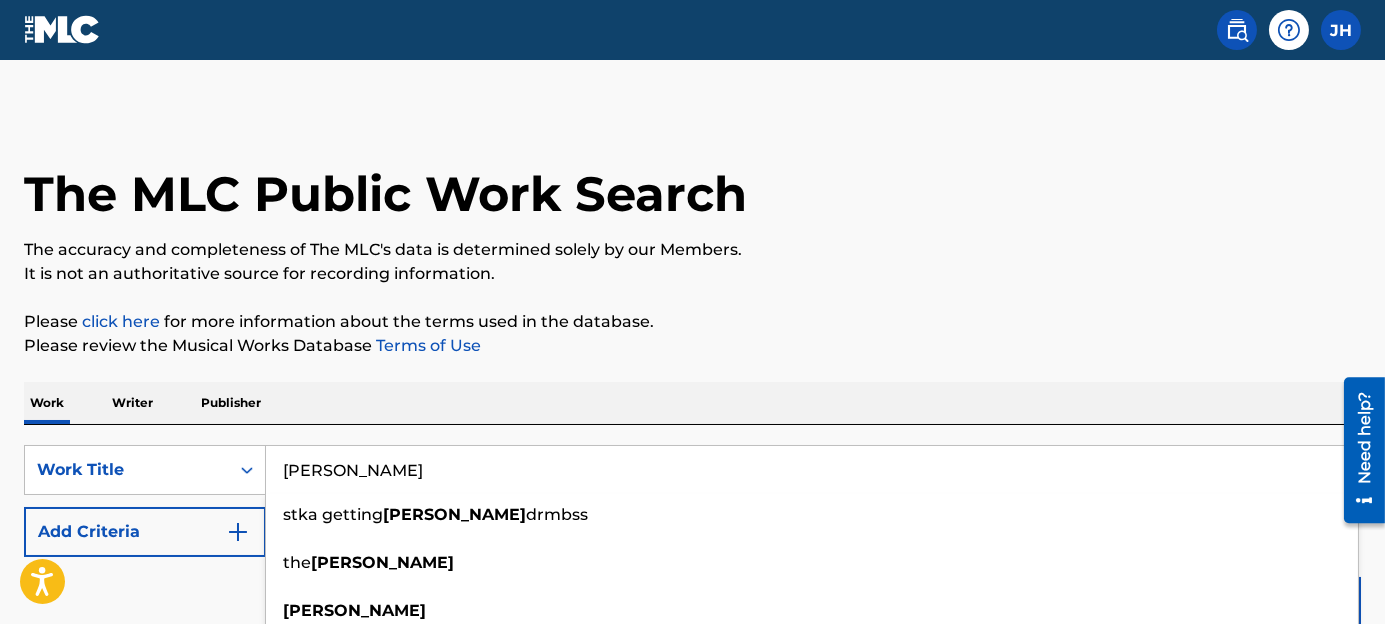 type on "shivers" 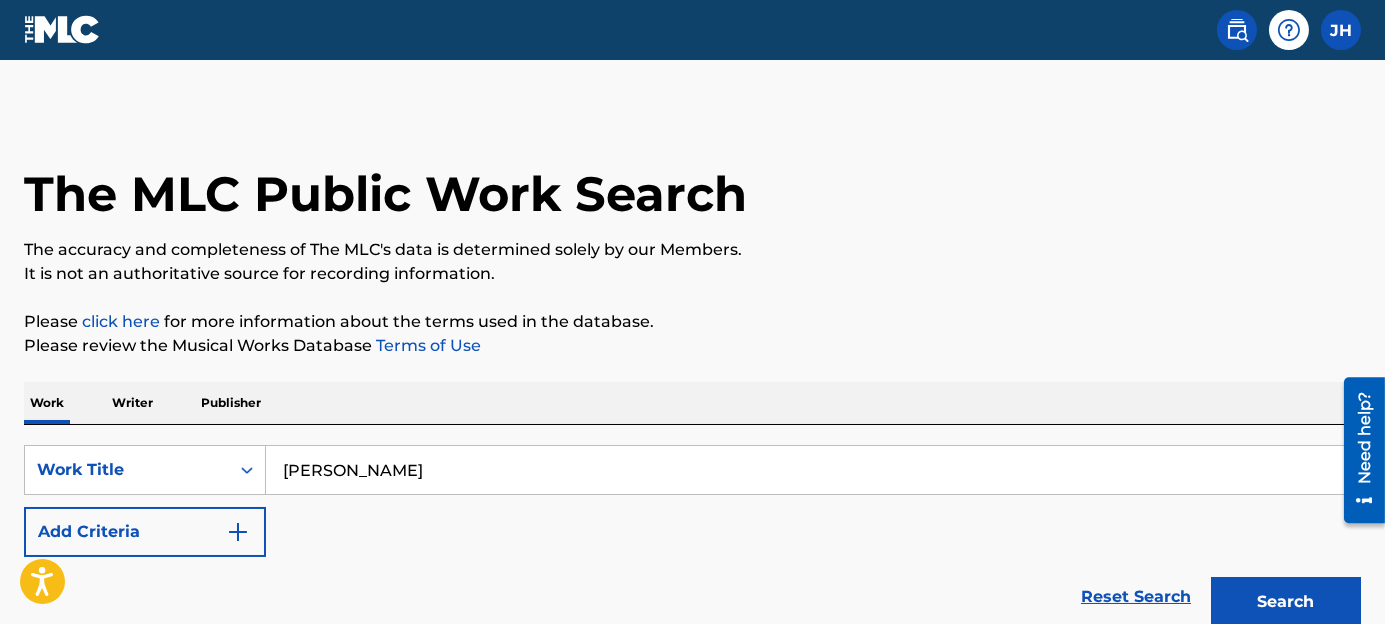 click at bounding box center (238, 532) 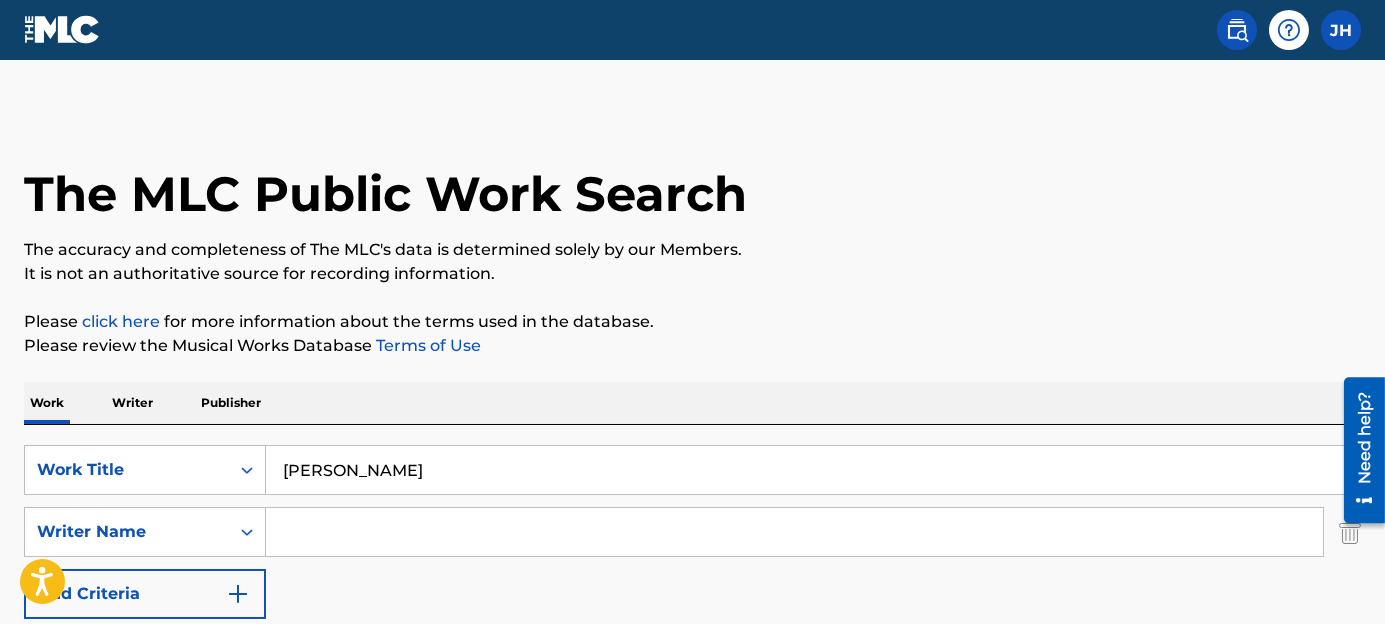 click at bounding box center (794, 532) 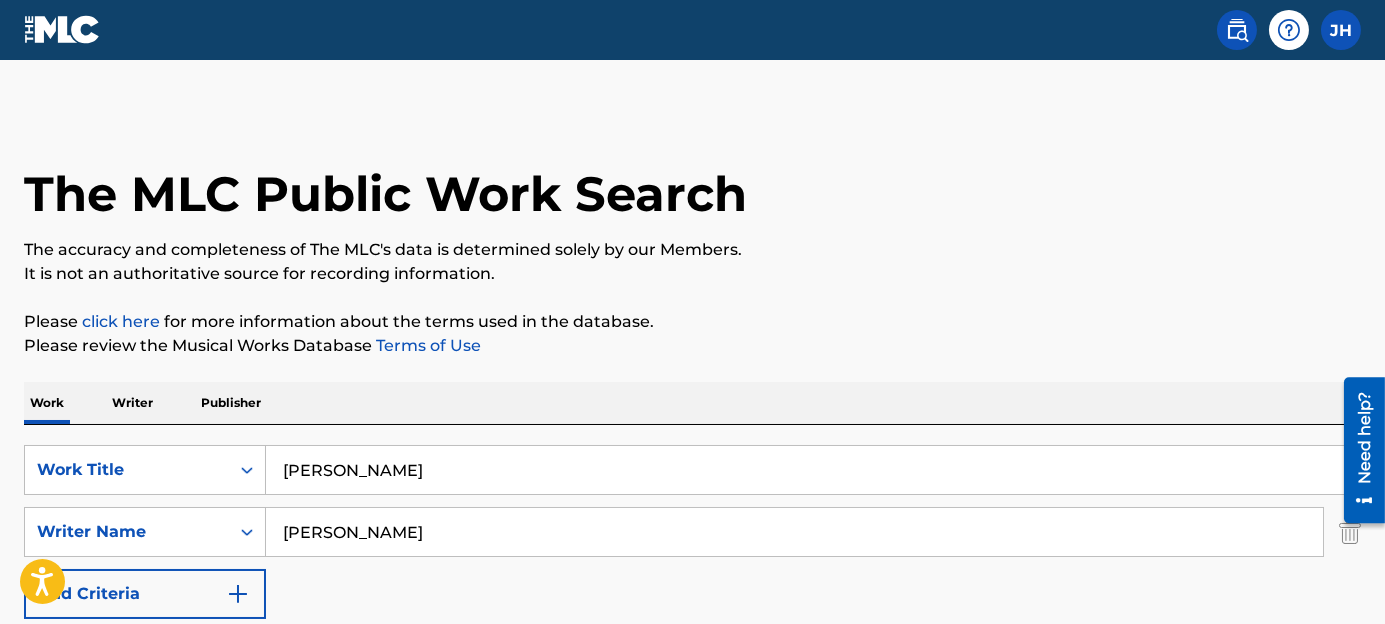 type on "sheeran" 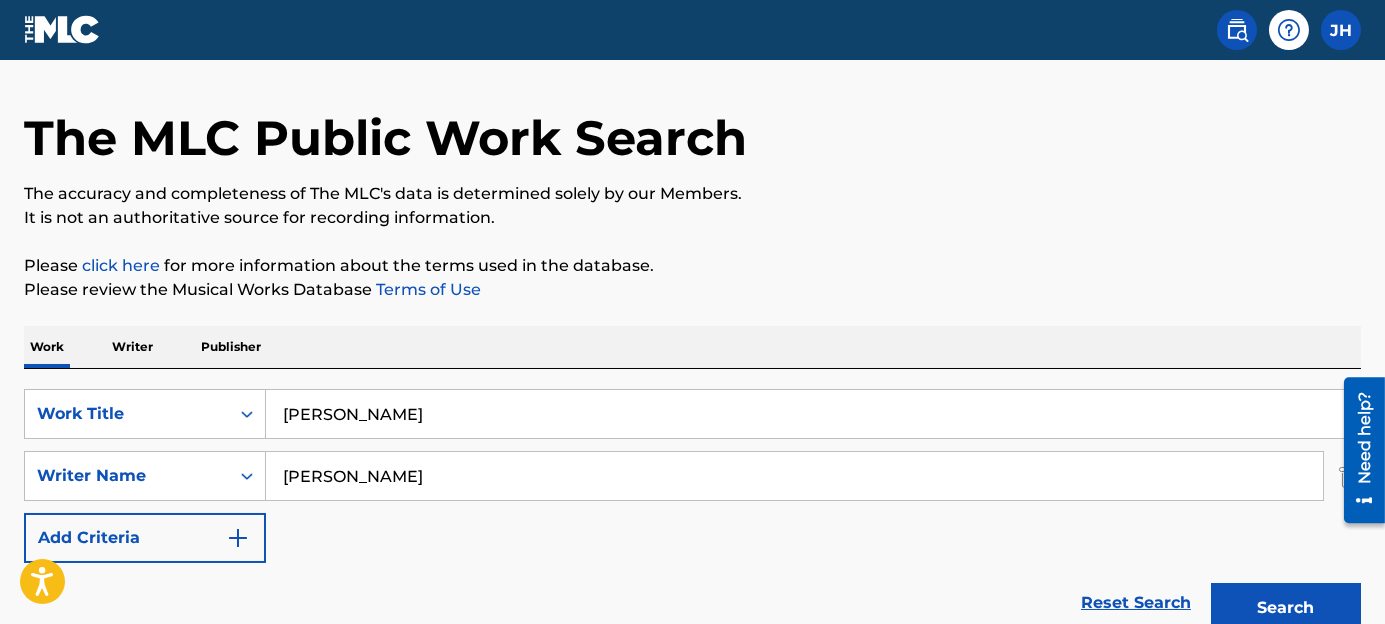 scroll, scrollTop: 96, scrollLeft: 0, axis: vertical 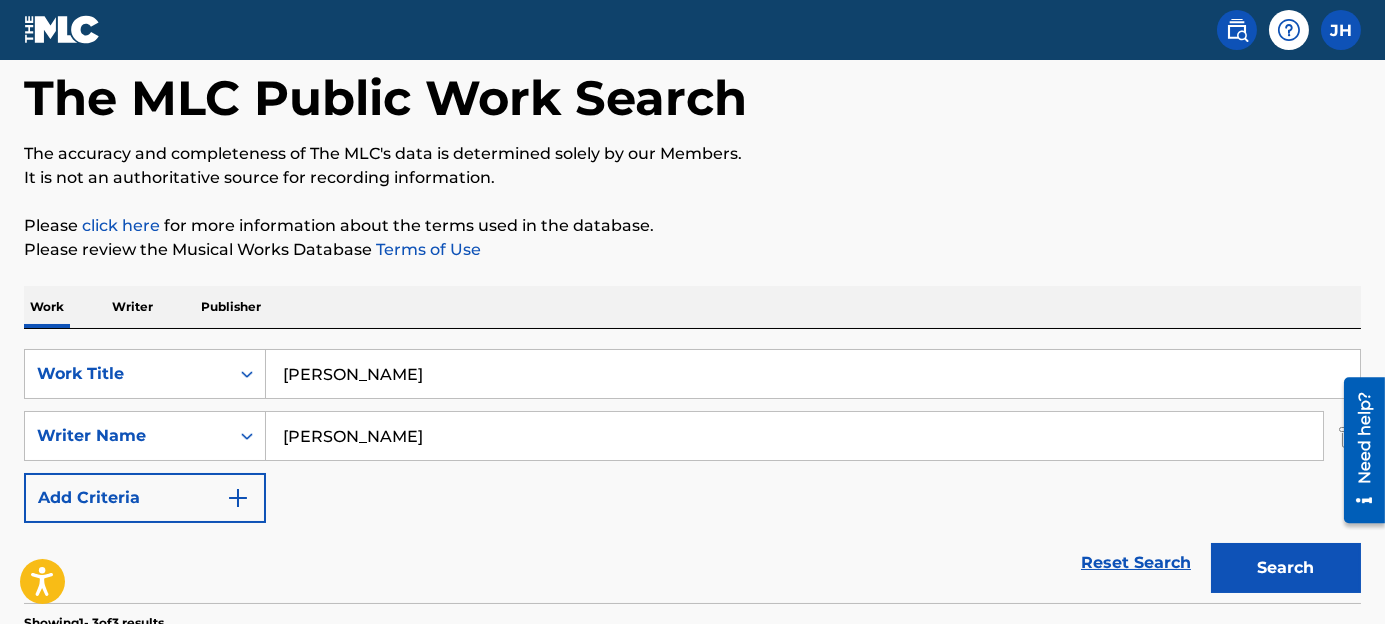 click on "Search" at bounding box center (1286, 568) 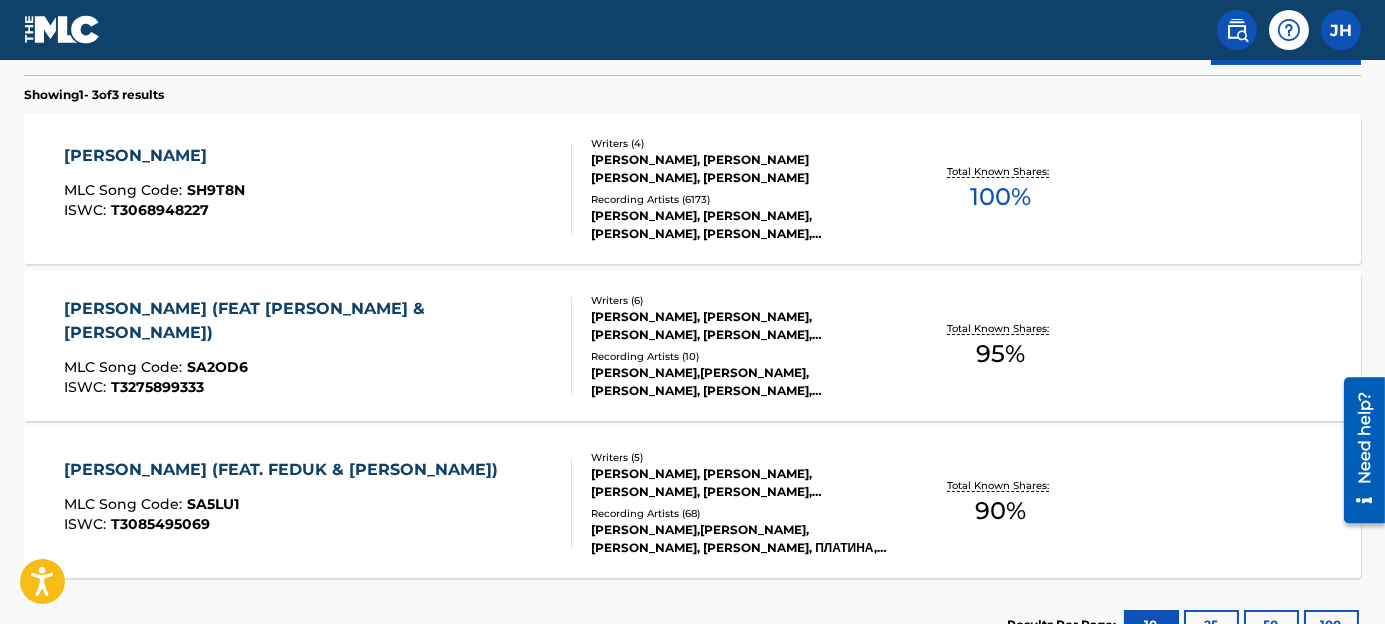 scroll, scrollTop: 628, scrollLeft: 0, axis: vertical 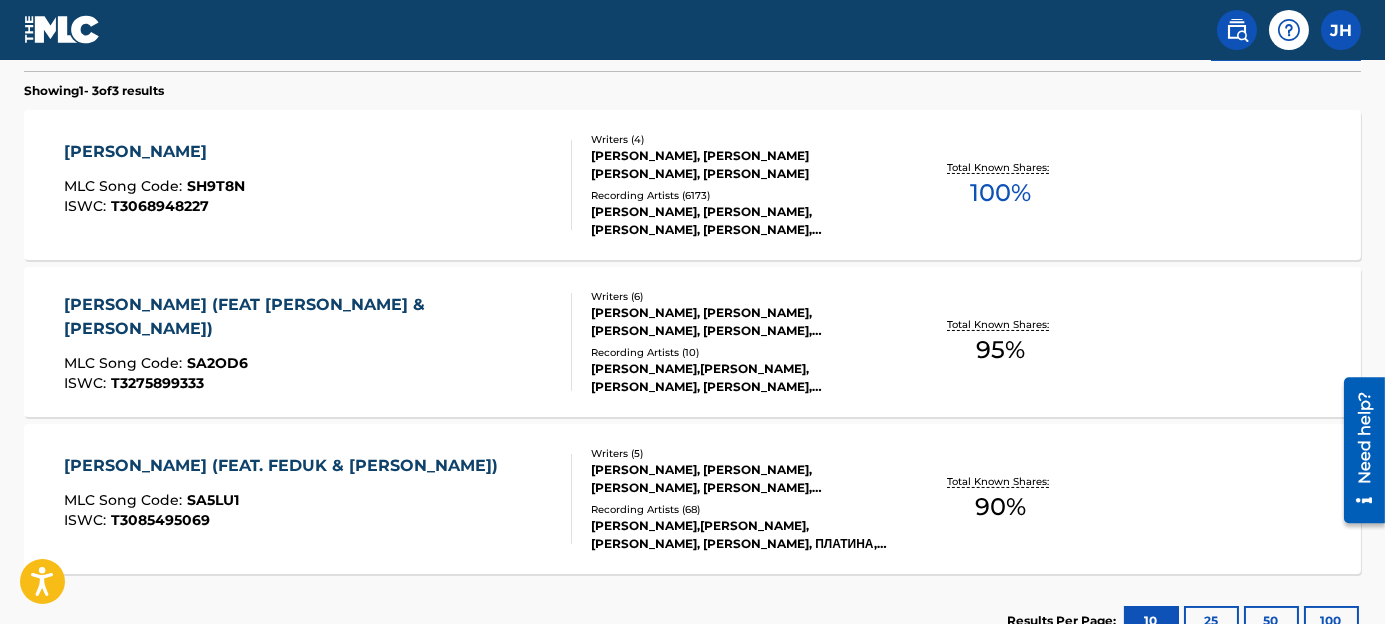 click on "JOHN MCDAID, KAL LAVELLE, EDWARD CHRISTOPHER SHEERAN, STEVEN MCCUTCHEON" at bounding box center (740, 165) 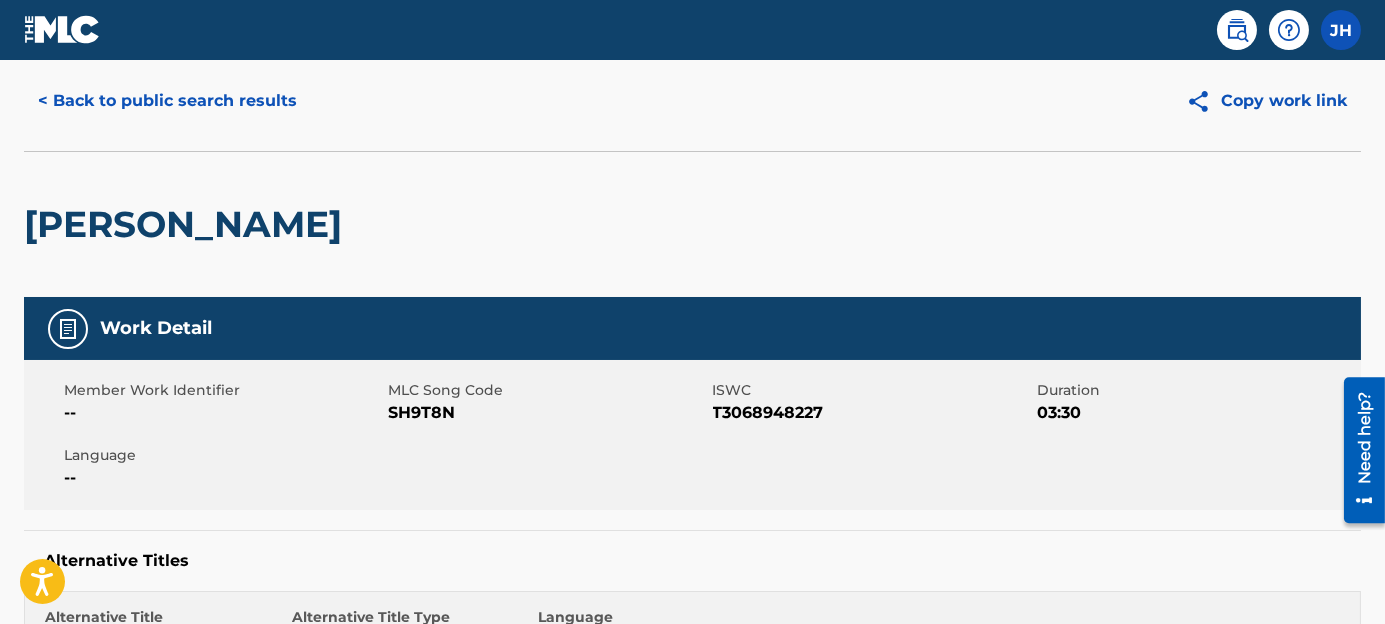 scroll, scrollTop: 43, scrollLeft: 0, axis: vertical 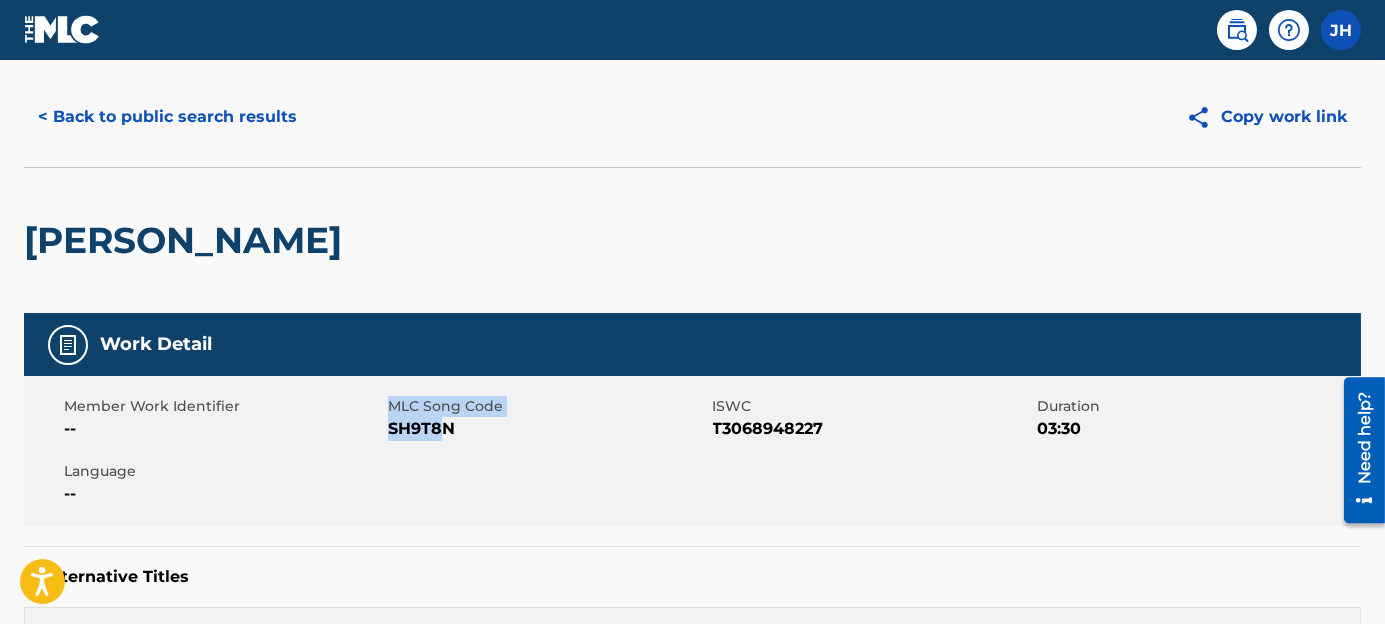 drag, startPoint x: 386, startPoint y: 425, endPoint x: 443, endPoint y: 429, distance: 57.14018 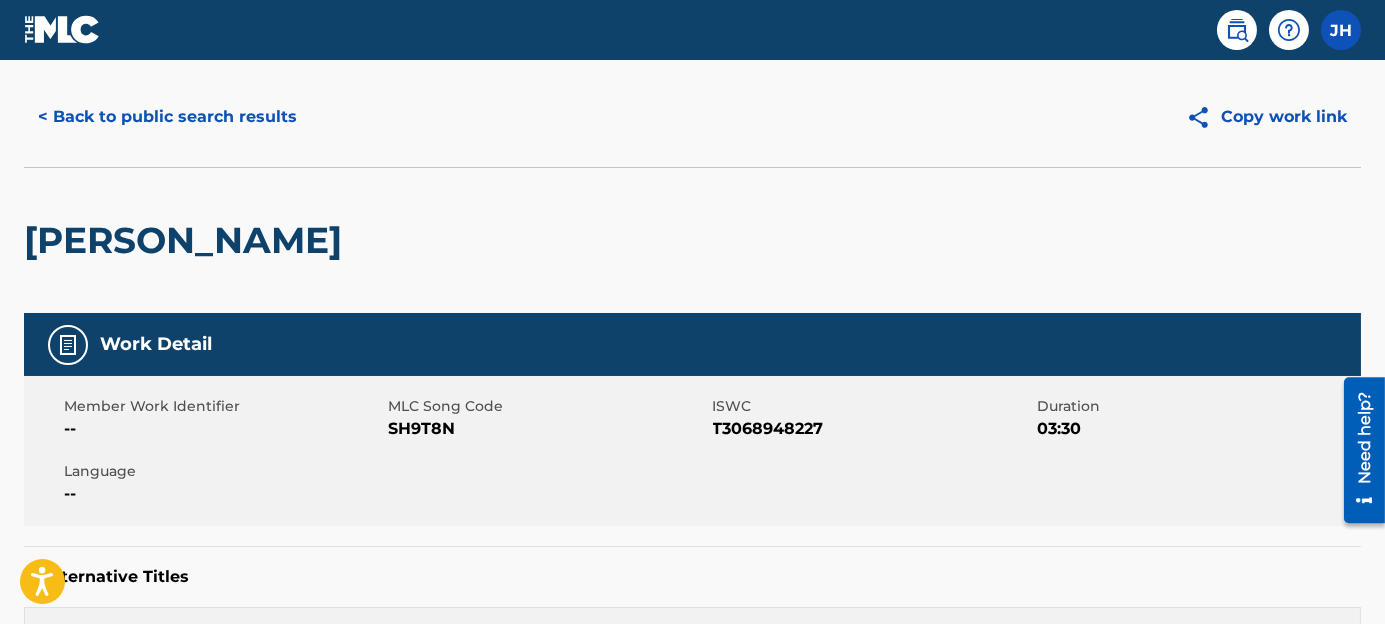 click on "SH9T8N" at bounding box center [547, 429] 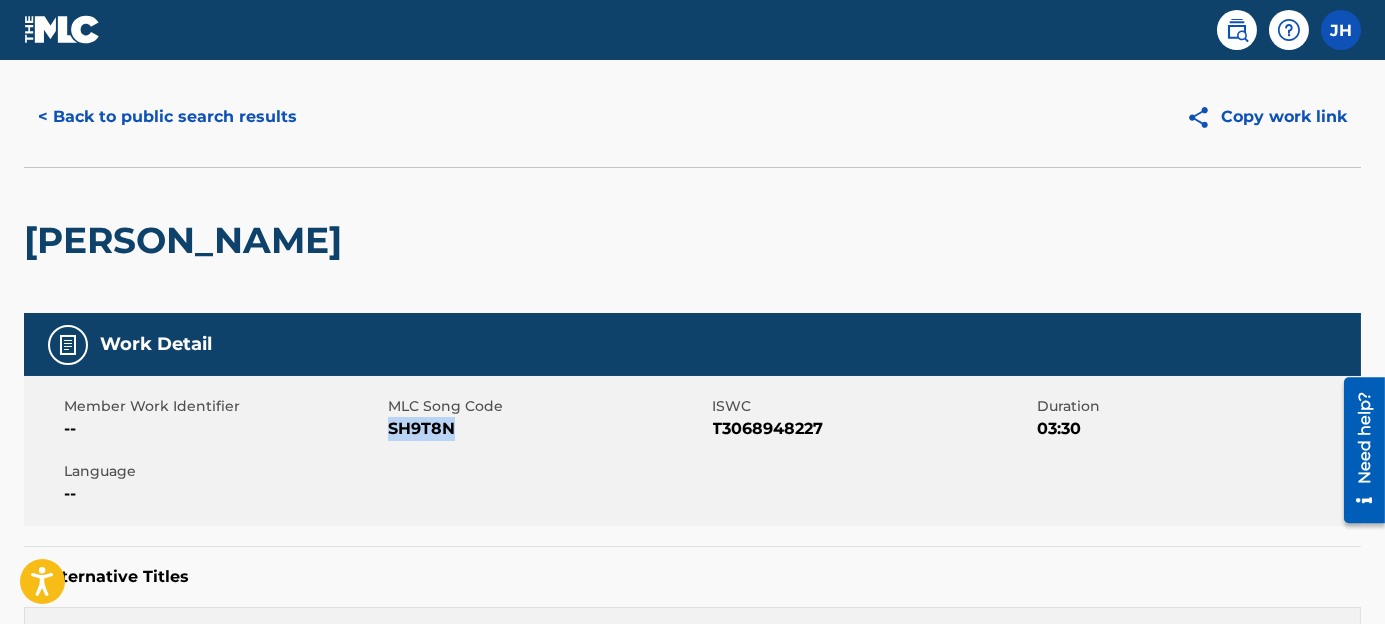 drag, startPoint x: 481, startPoint y: 418, endPoint x: 392, endPoint y: 430, distance: 89.80534 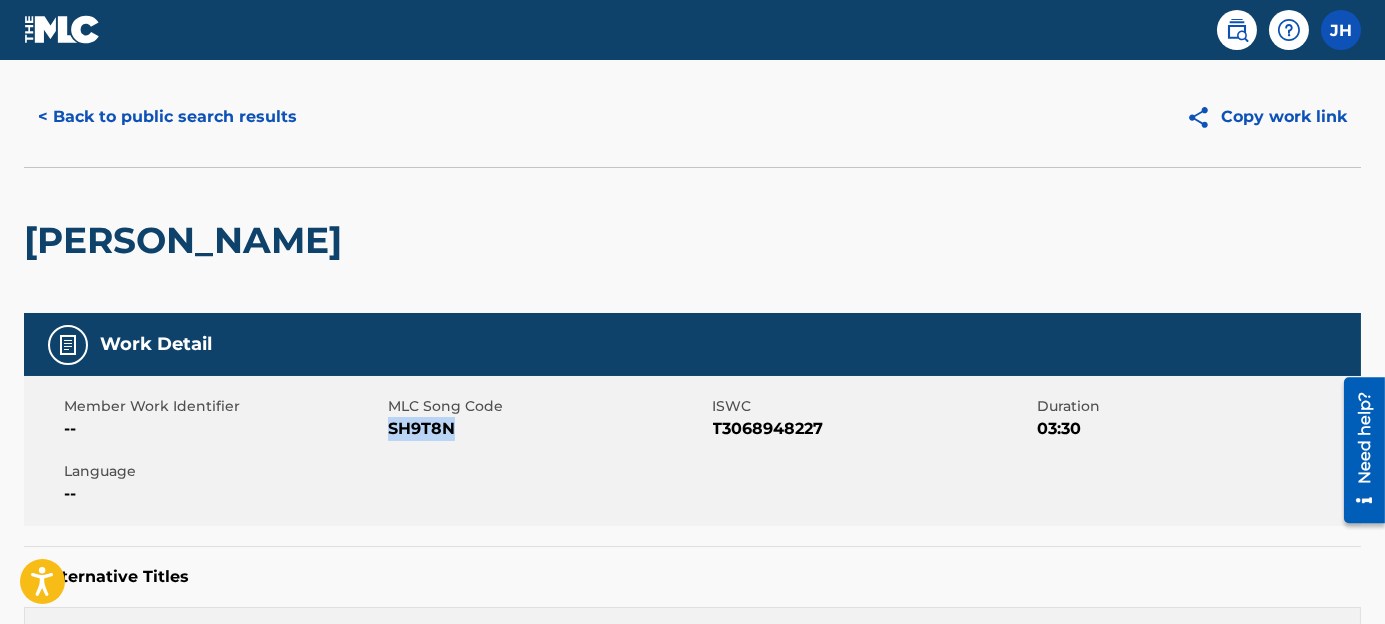 copy on "SH9T8N" 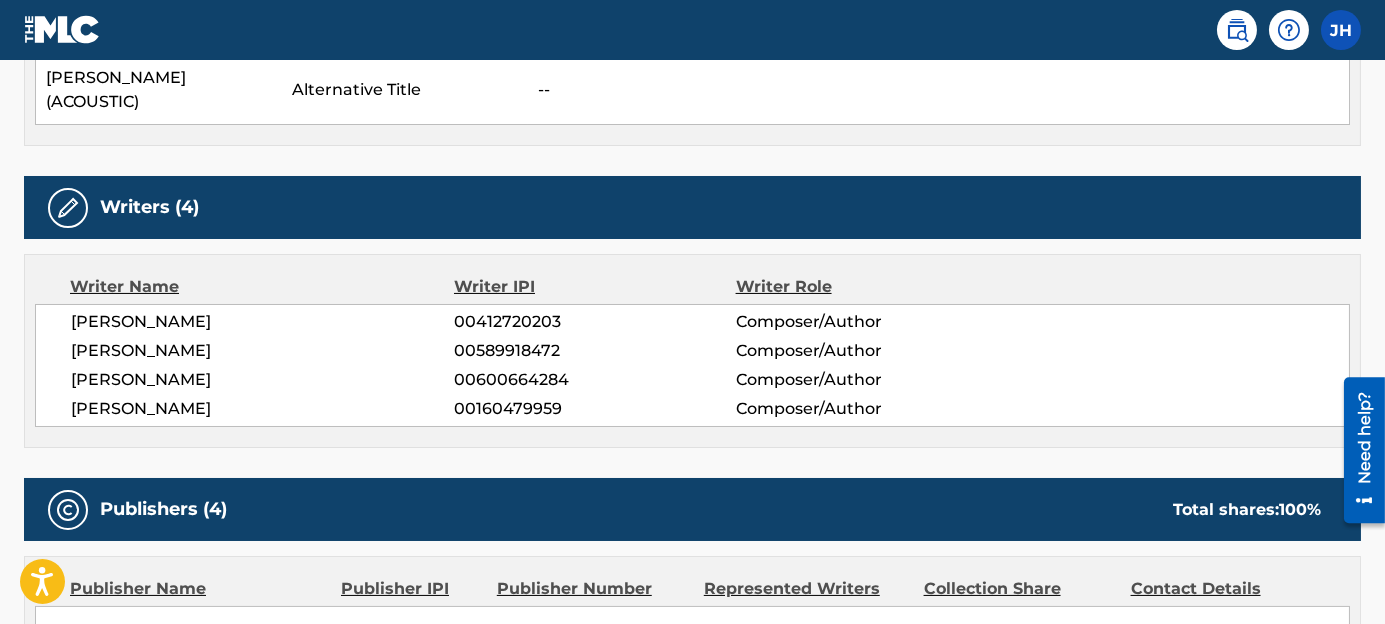 scroll, scrollTop: 1193, scrollLeft: 0, axis: vertical 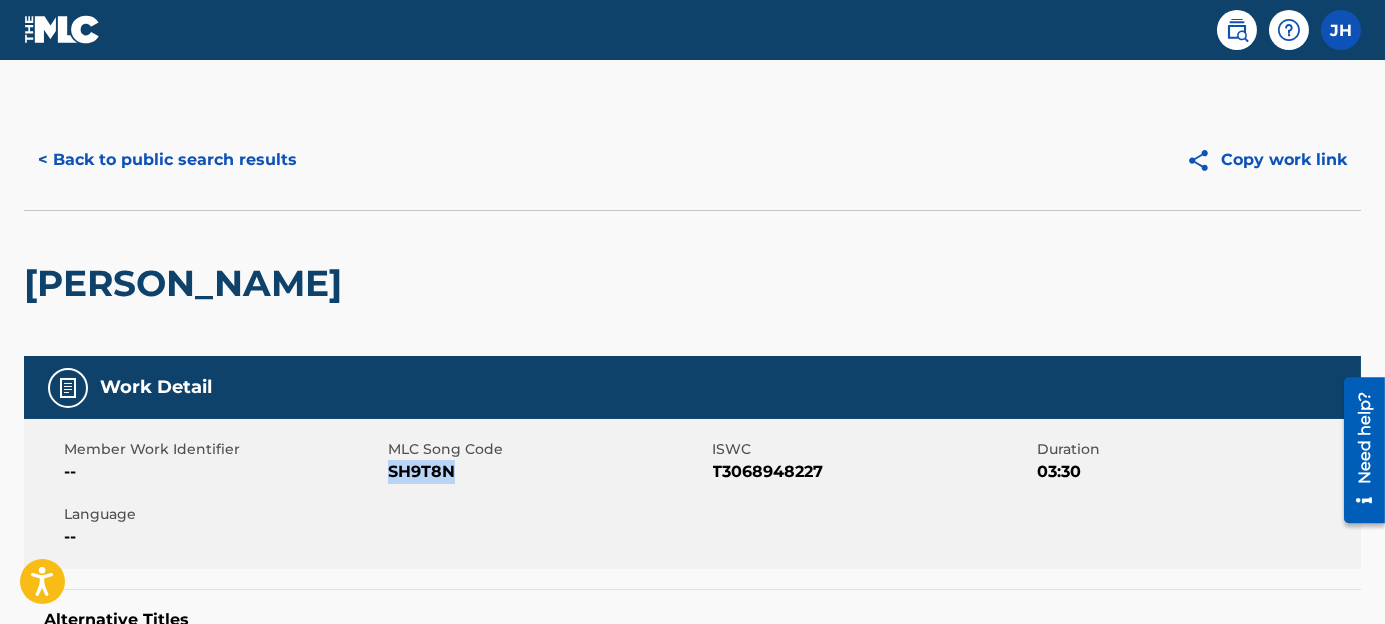 click on "< Back to public search results" at bounding box center [167, 160] 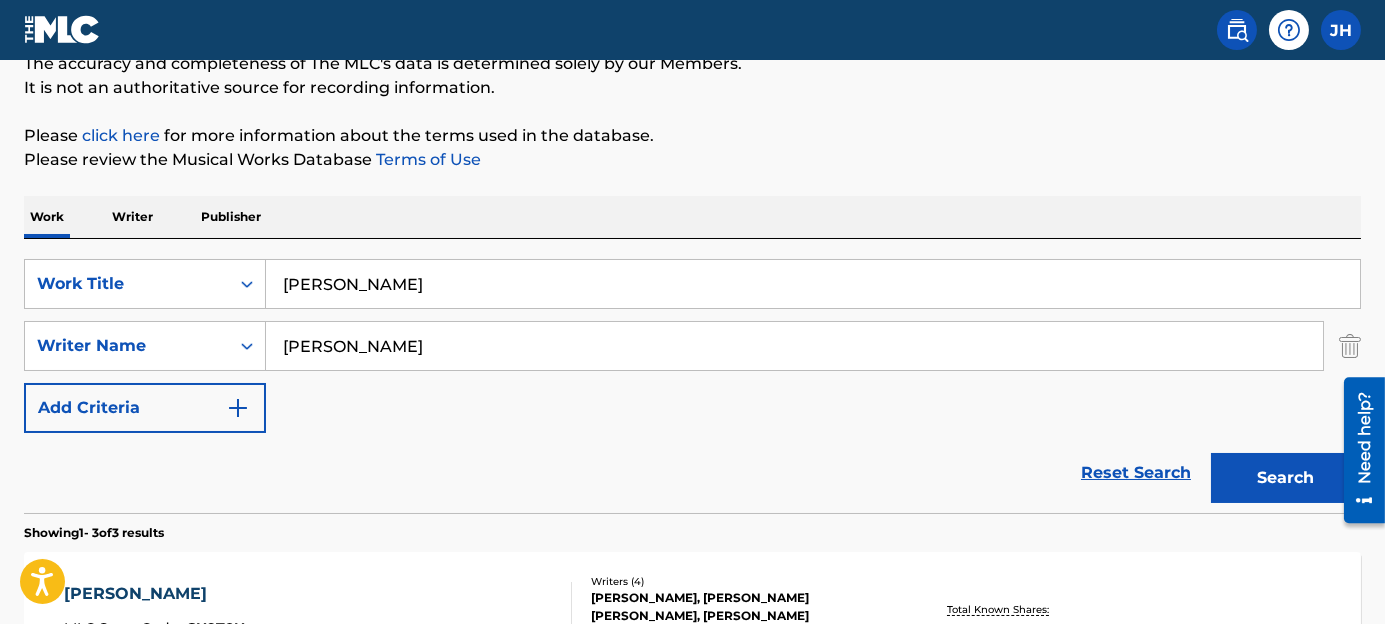 scroll, scrollTop: 185, scrollLeft: 0, axis: vertical 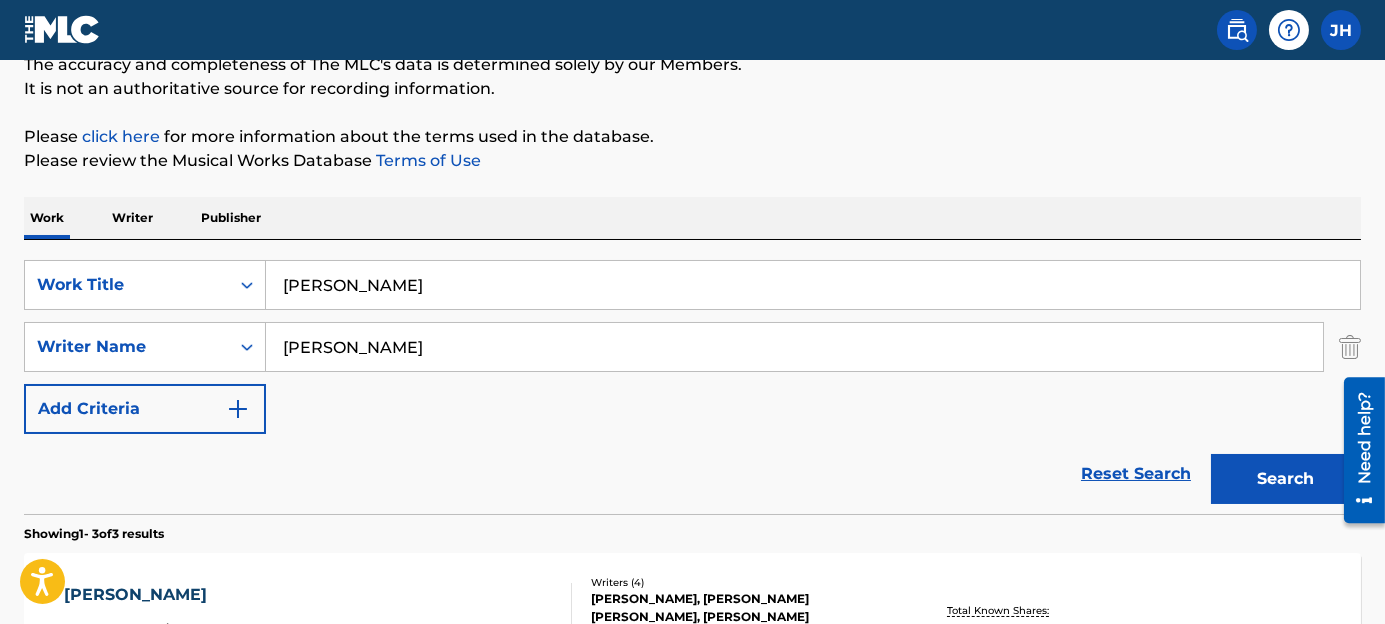 click at bounding box center [1350, 347] 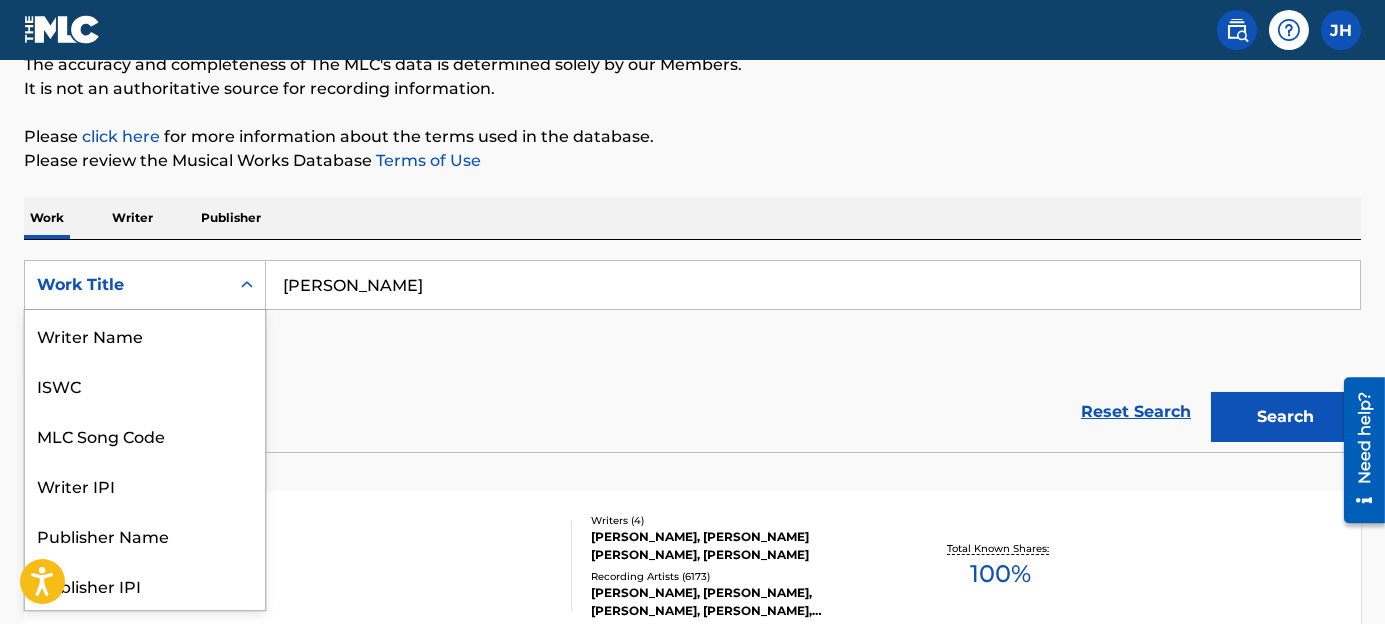 click 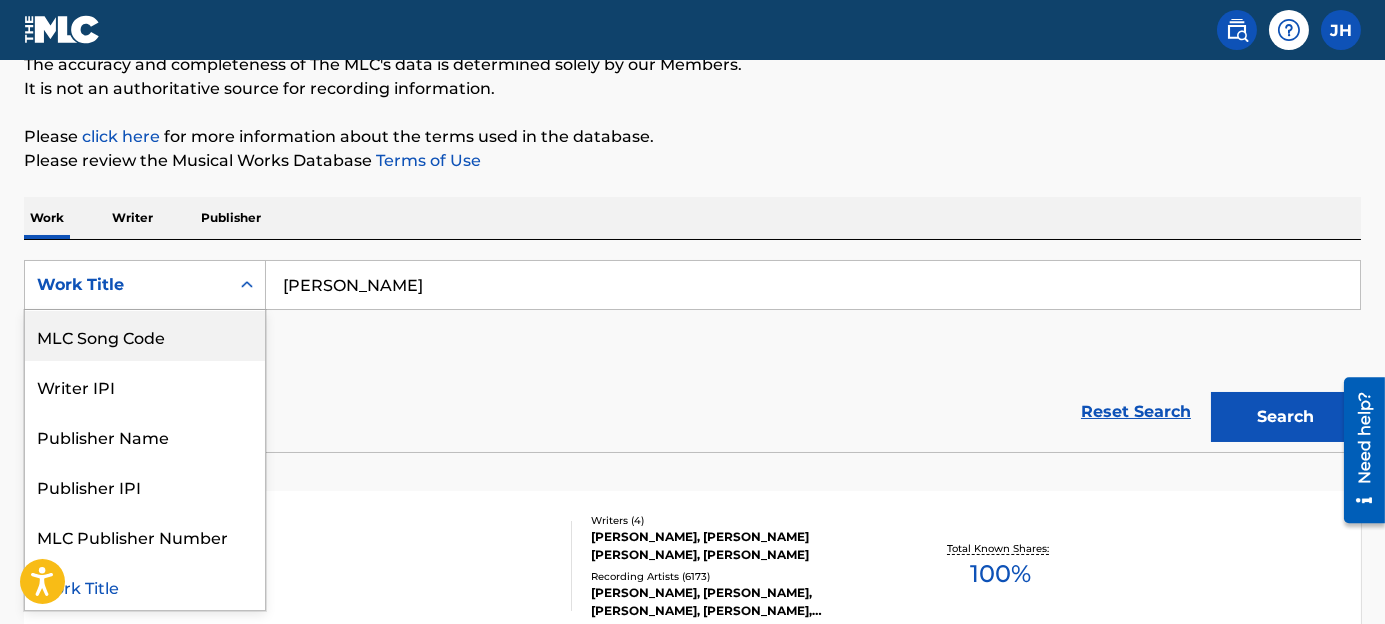 click on "MLC Song Code" at bounding box center [145, 336] 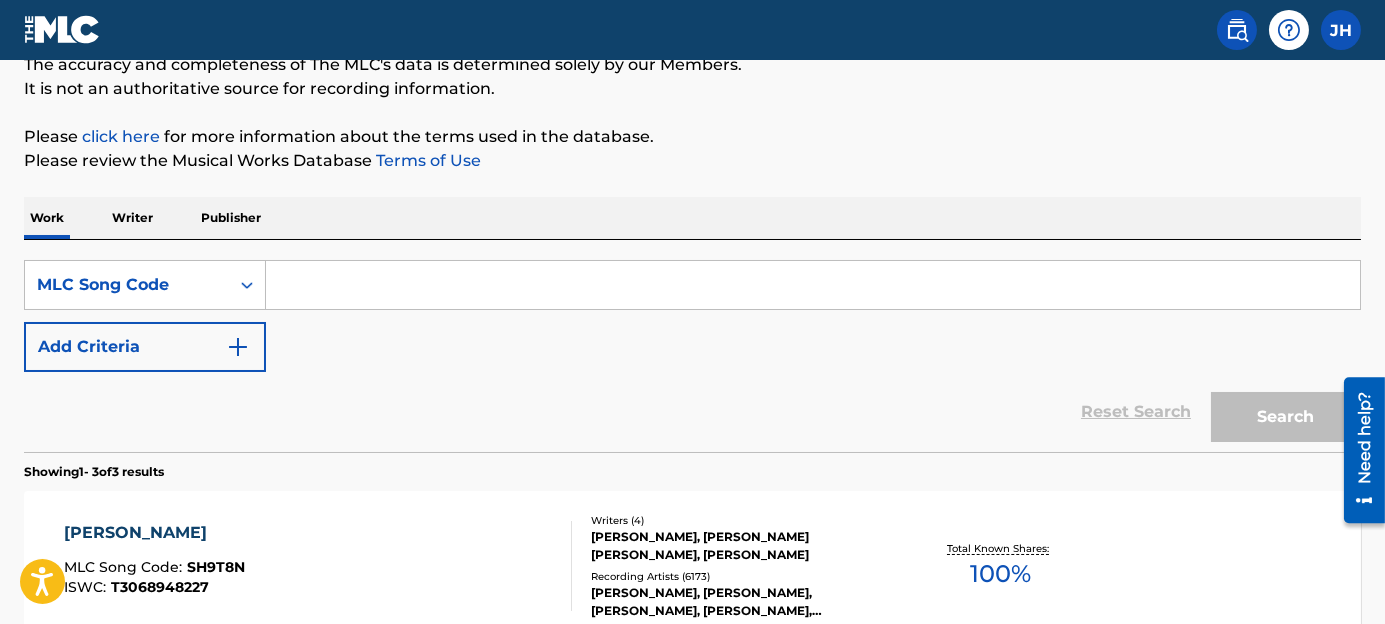 click at bounding box center [813, 285] 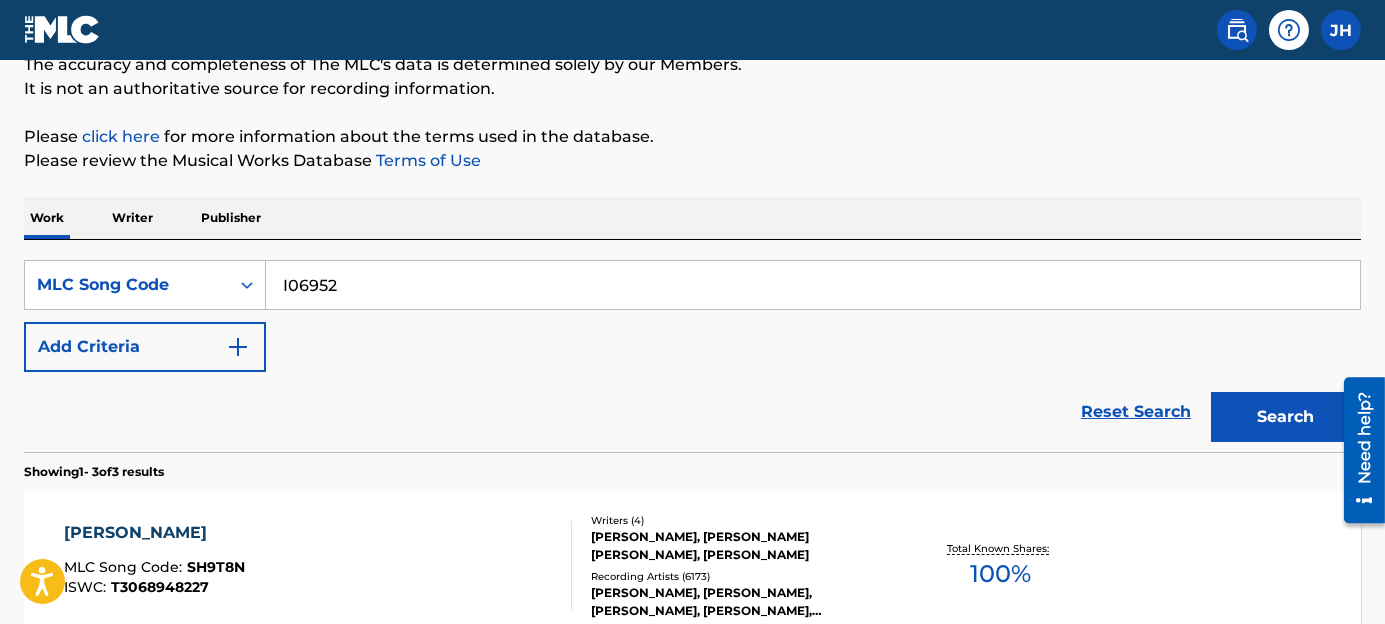 type on "I06952" 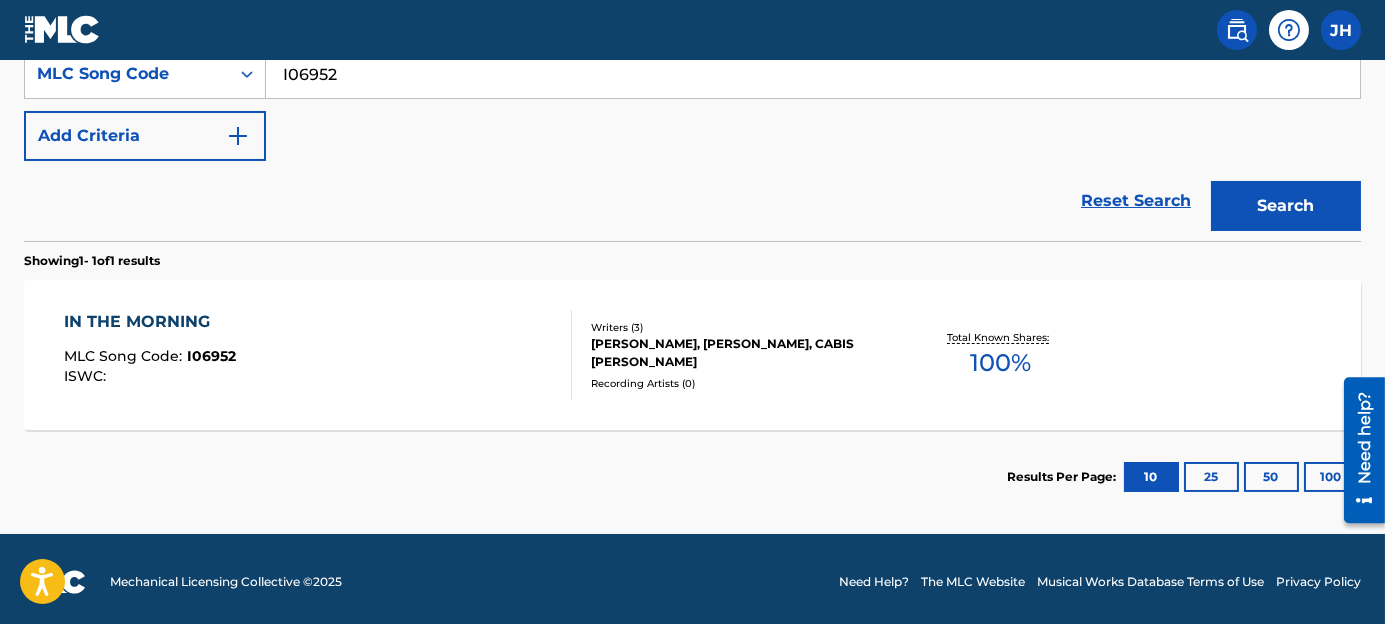scroll, scrollTop: 401, scrollLeft: 0, axis: vertical 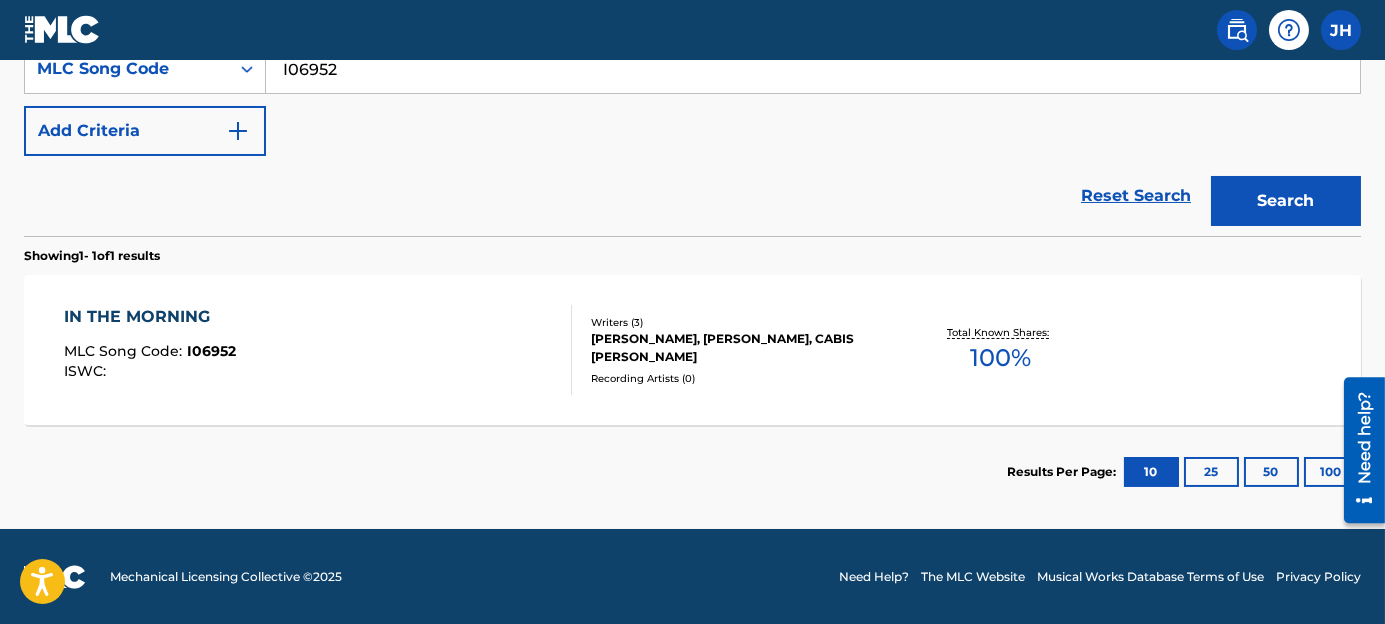 click on "RAYMOND HAGGOOD, EUGENE WILLIAMS, CABIS MAURICE BROWN" at bounding box center [740, 348] 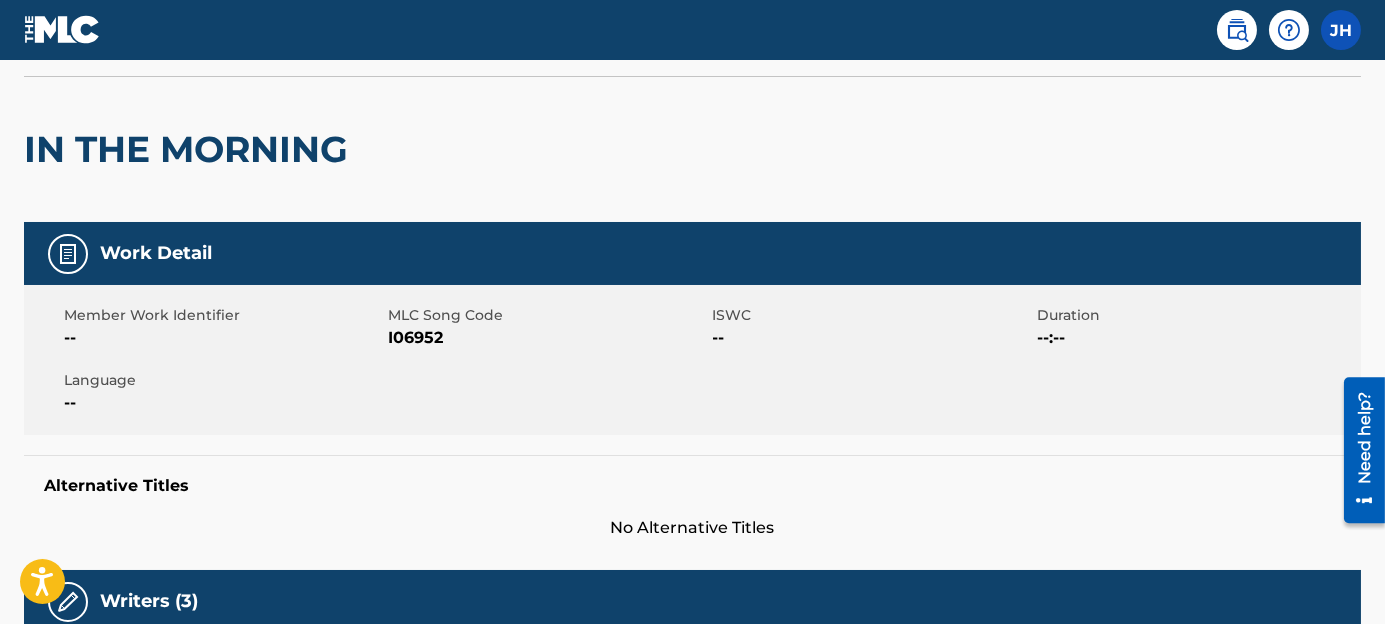 scroll, scrollTop: 136, scrollLeft: 0, axis: vertical 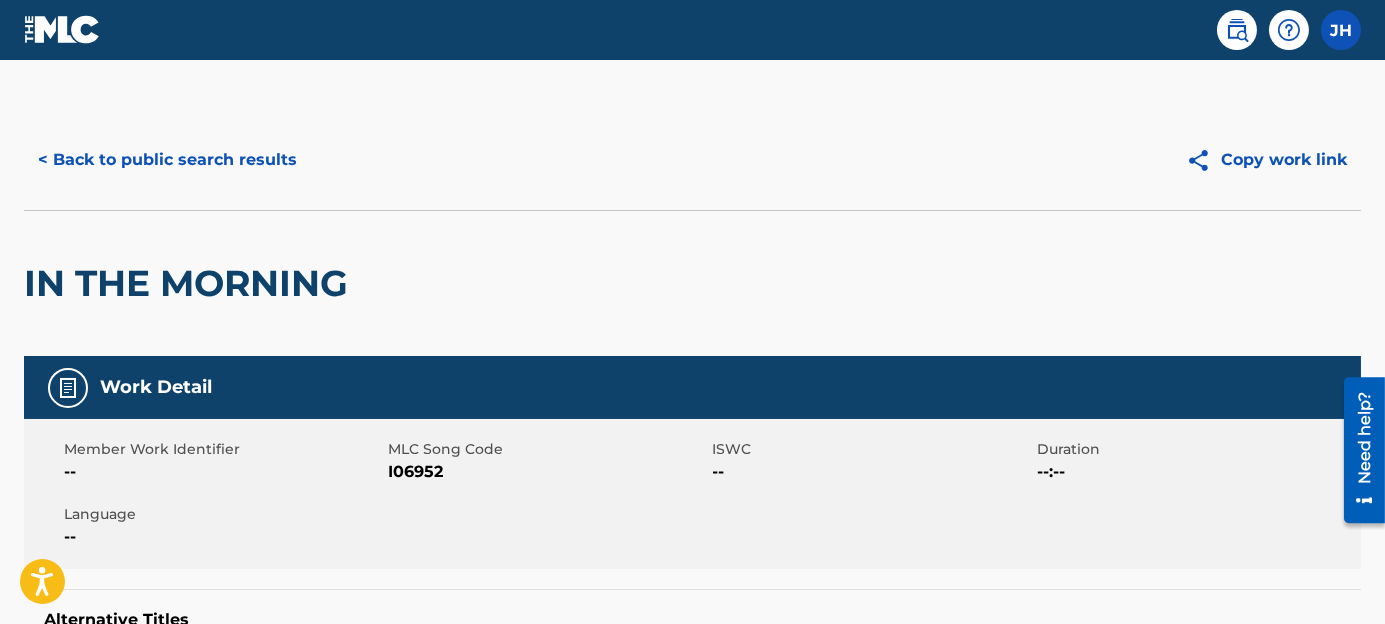click on "< Back to public search results" at bounding box center [167, 160] 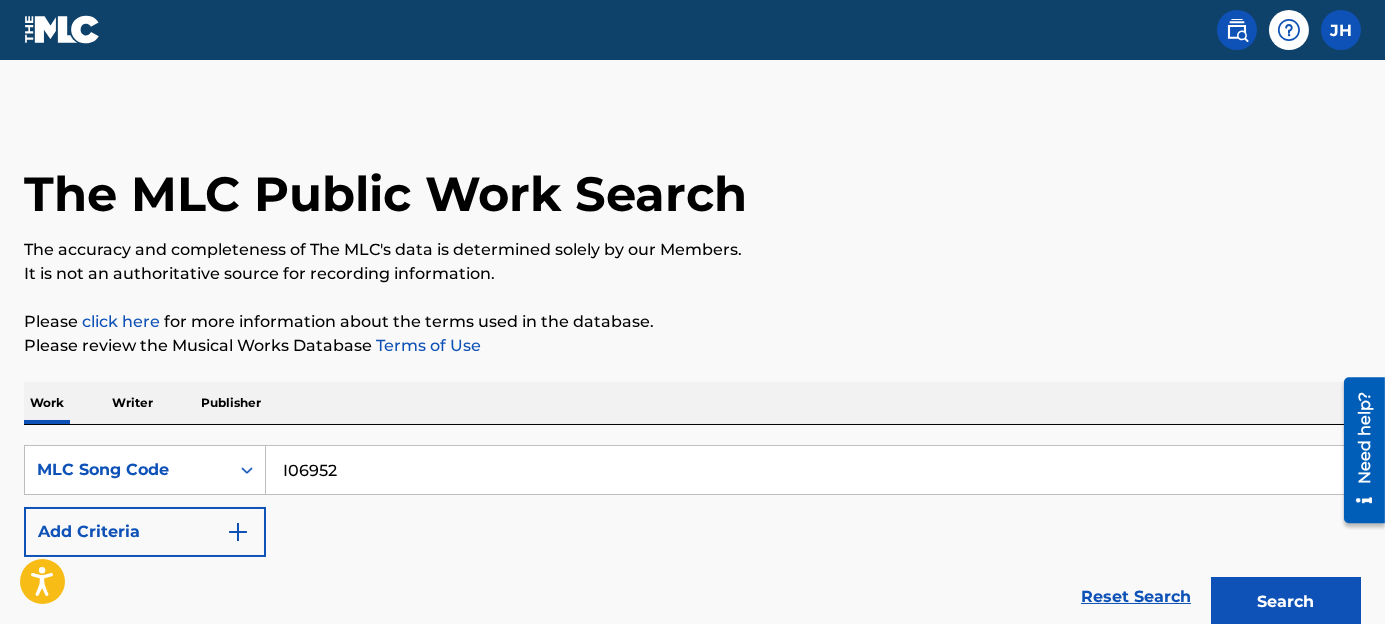 scroll, scrollTop: 349, scrollLeft: 0, axis: vertical 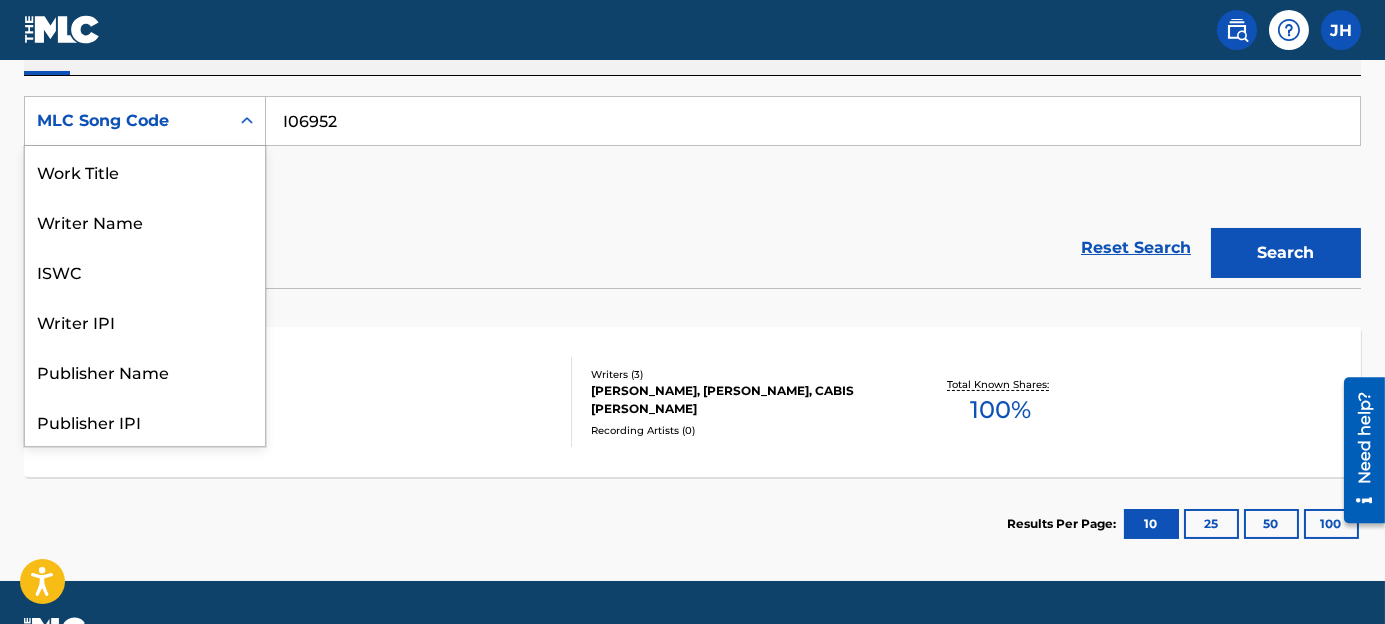 click 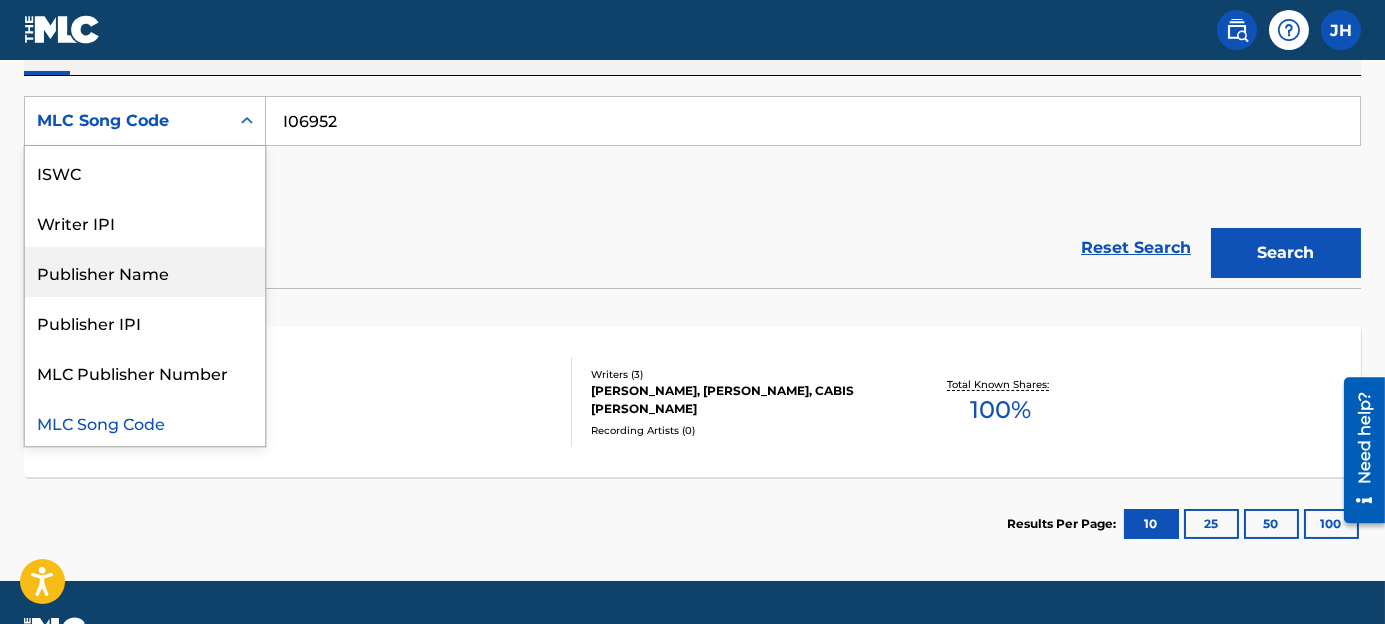 click on "Reset Search Search" at bounding box center [692, 248] 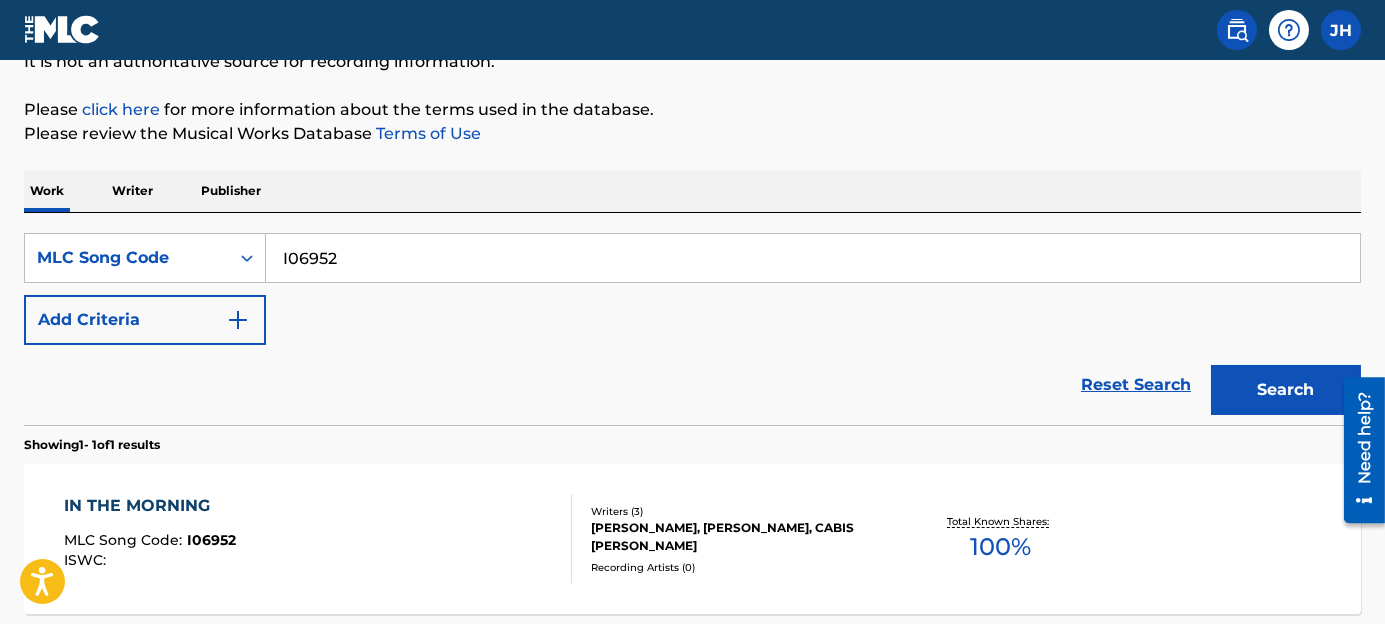 scroll, scrollTop: 212, scrollLeft: 0, axis: vertical 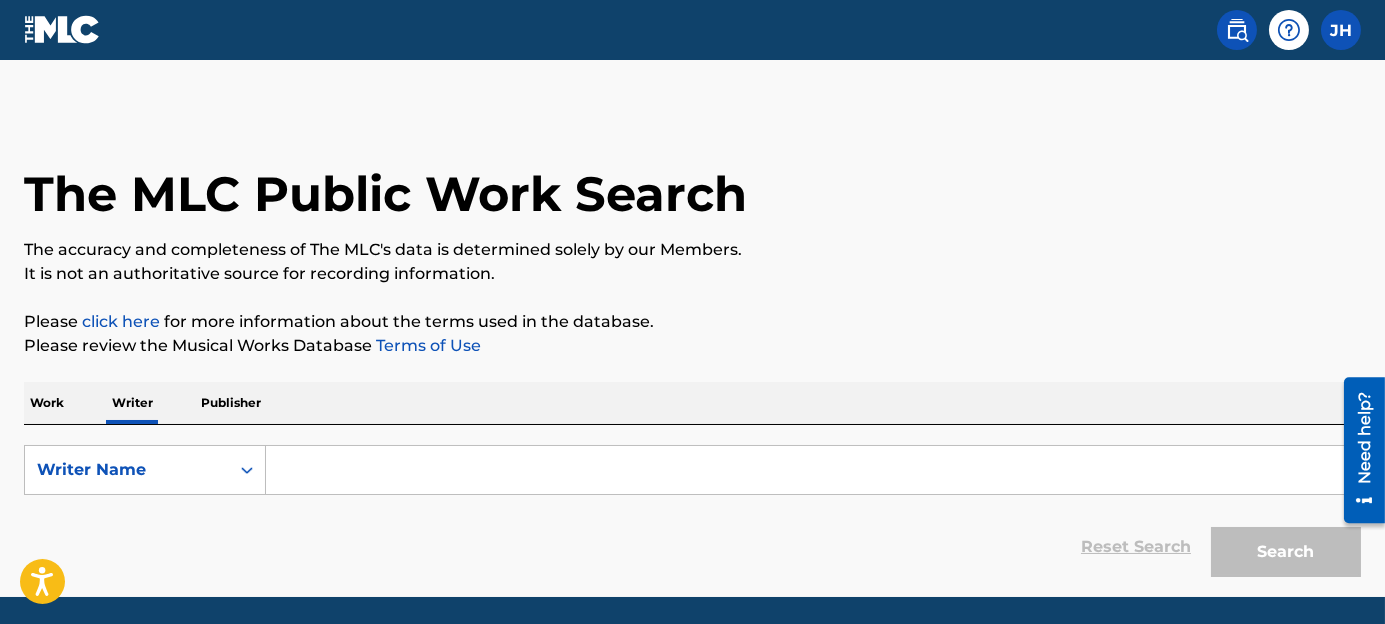 click at bounding box center [813, 470] 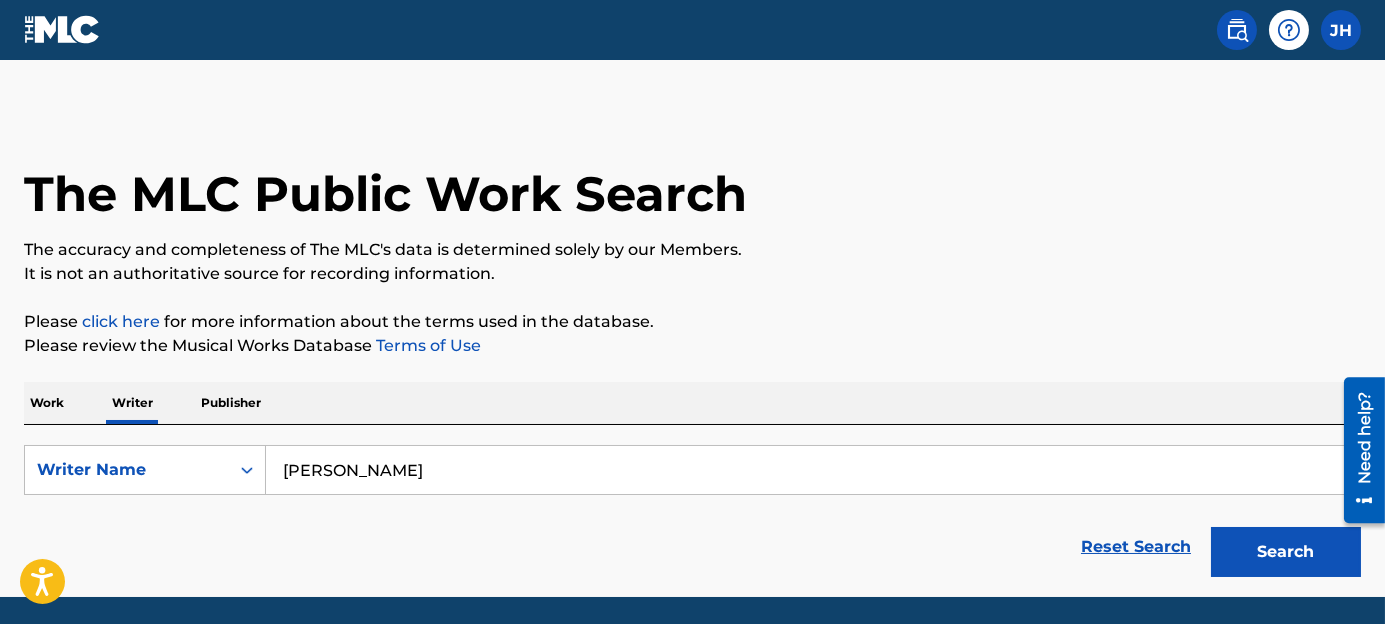 click on "Search" at bounding box center (1286, 552) 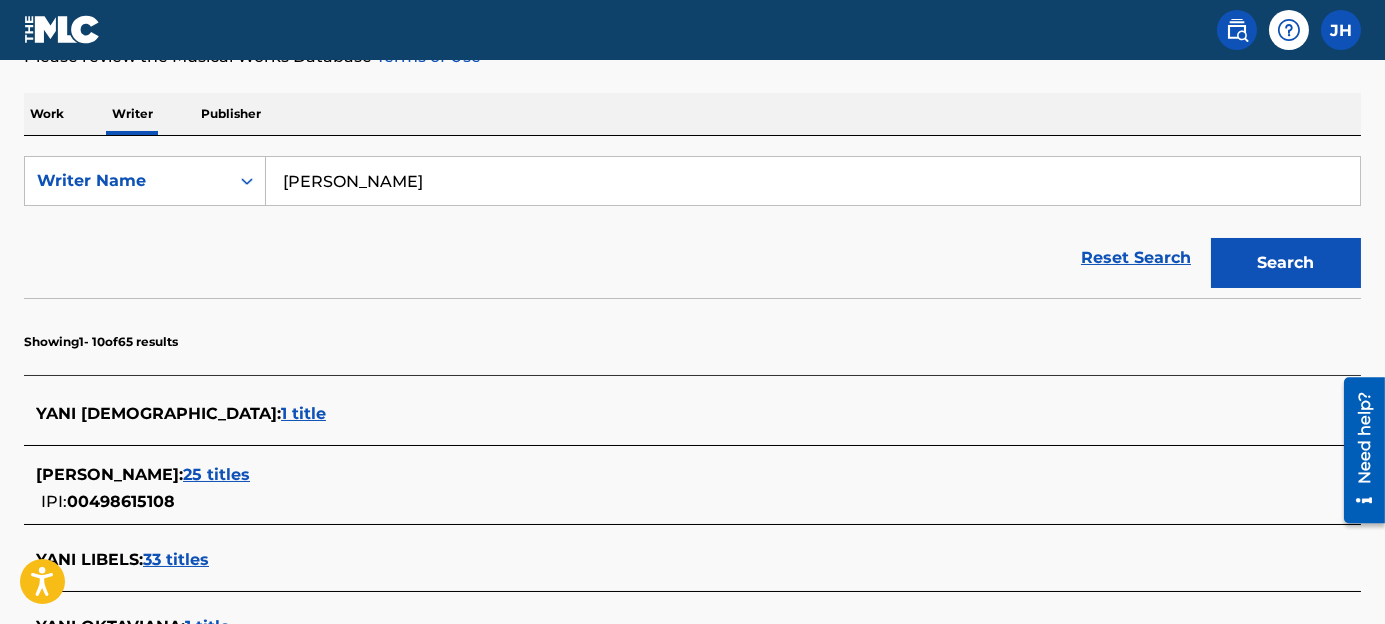 scroll, scrollTop: 287, scrollLeft: 0, axis: vertical 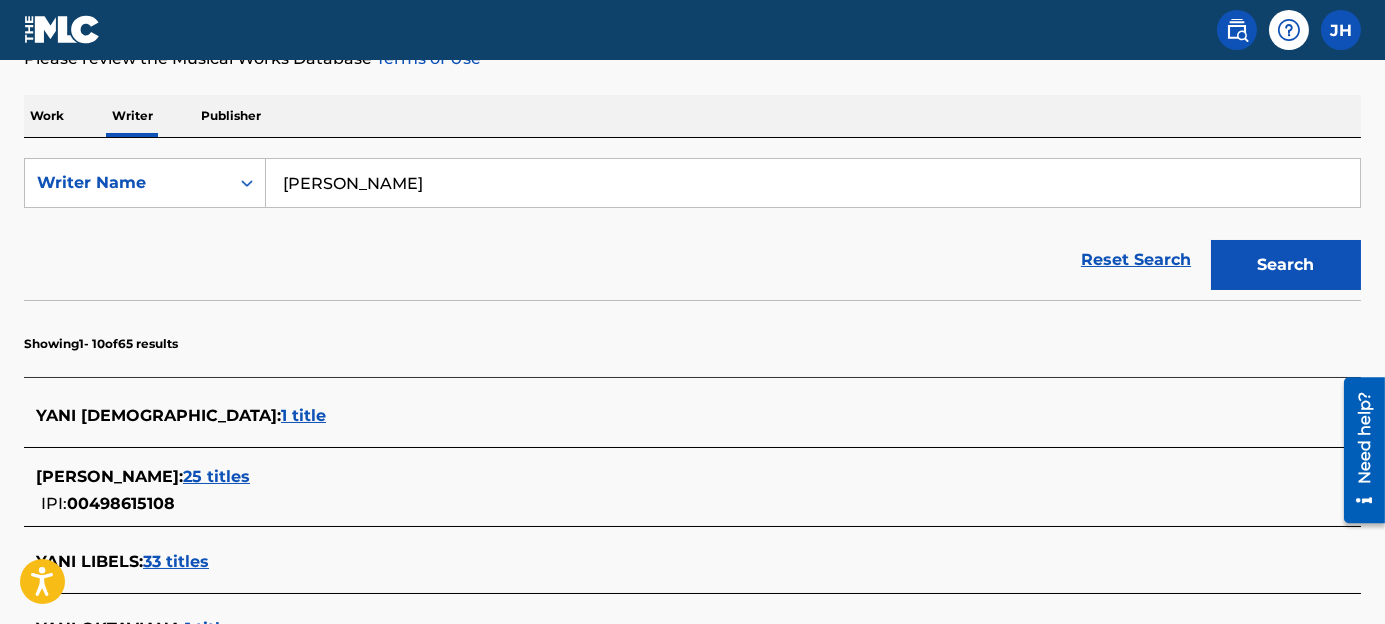 click on "SearchWithCriteria894a4f95-bd1f-4d64-8131-314646b0495f Writer Name yani Reset Search Search" at bounding box center [692, 229] 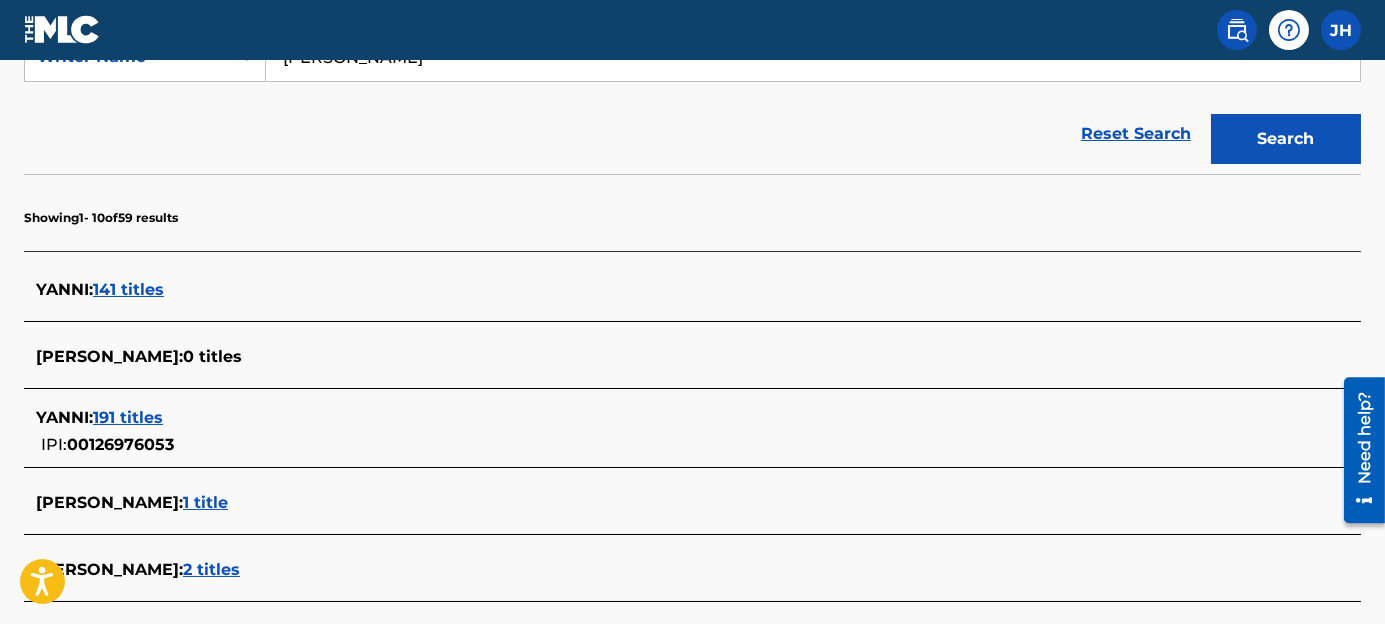 scroll, scrollTop: 303, scrollLeft: 0, axis: vertical 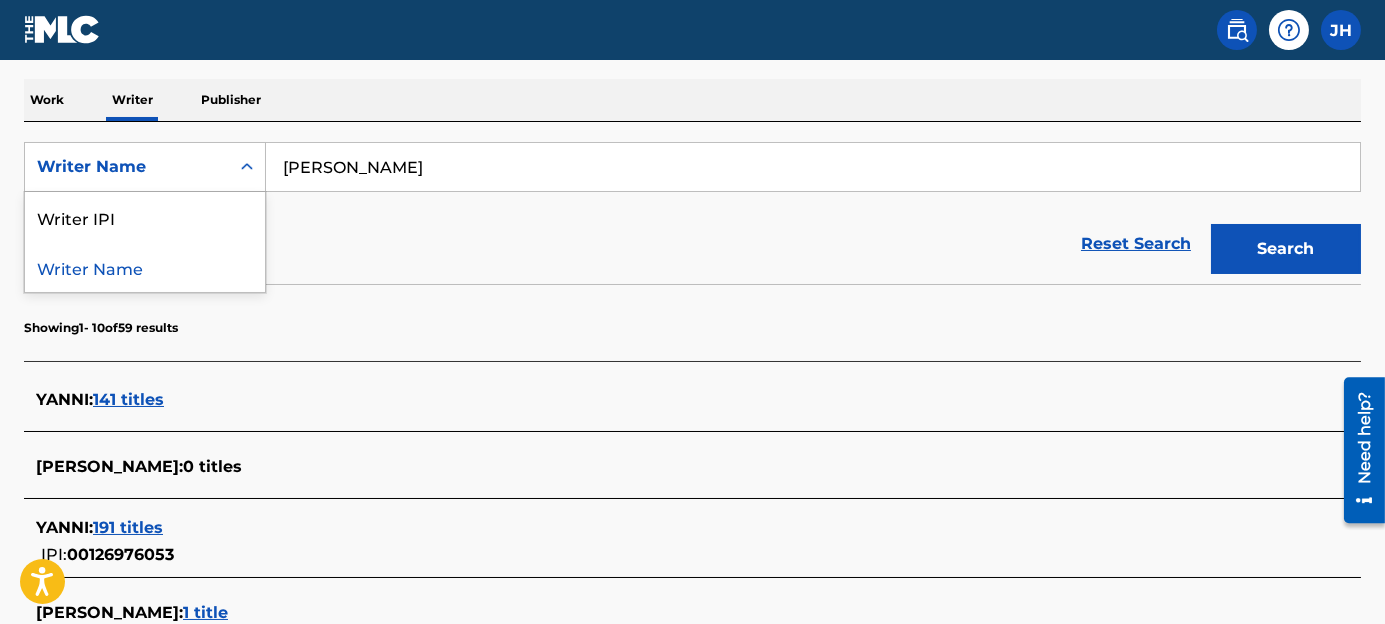 click at bounding box center (247, 167) 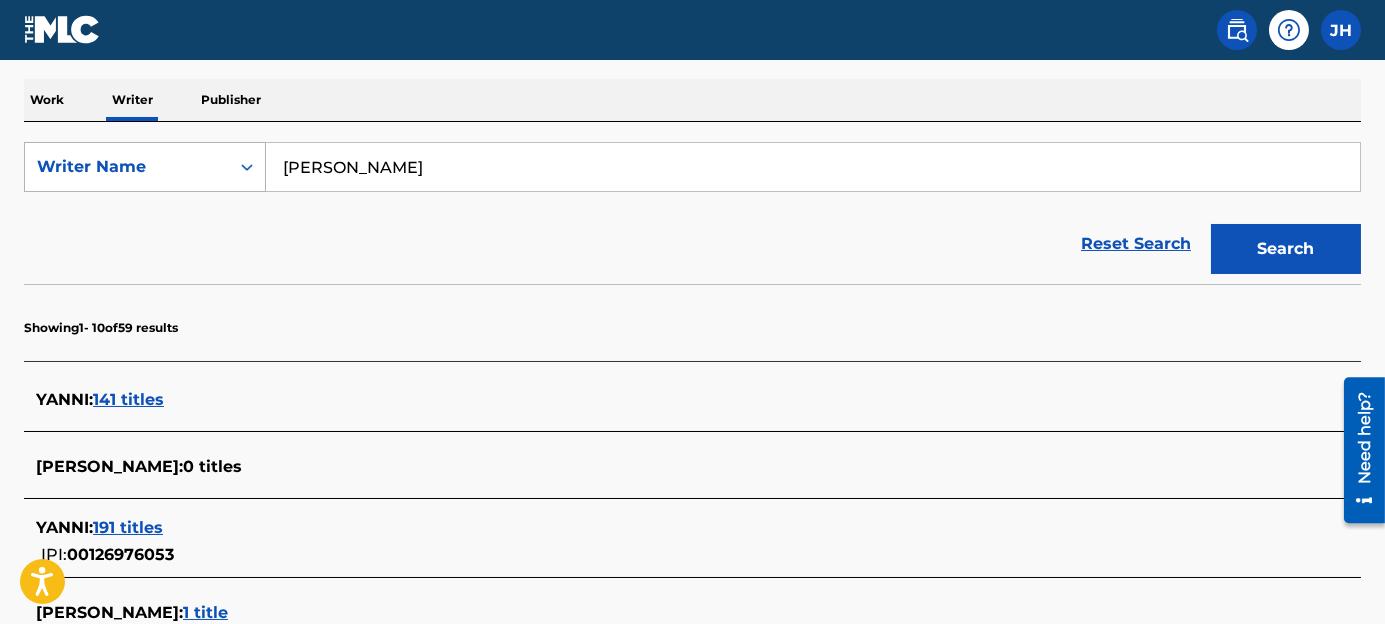 drag, startPoint x: 342, startPoint y: 165, endPoint x: 233, endPoint y: 154, distance: 109.55364 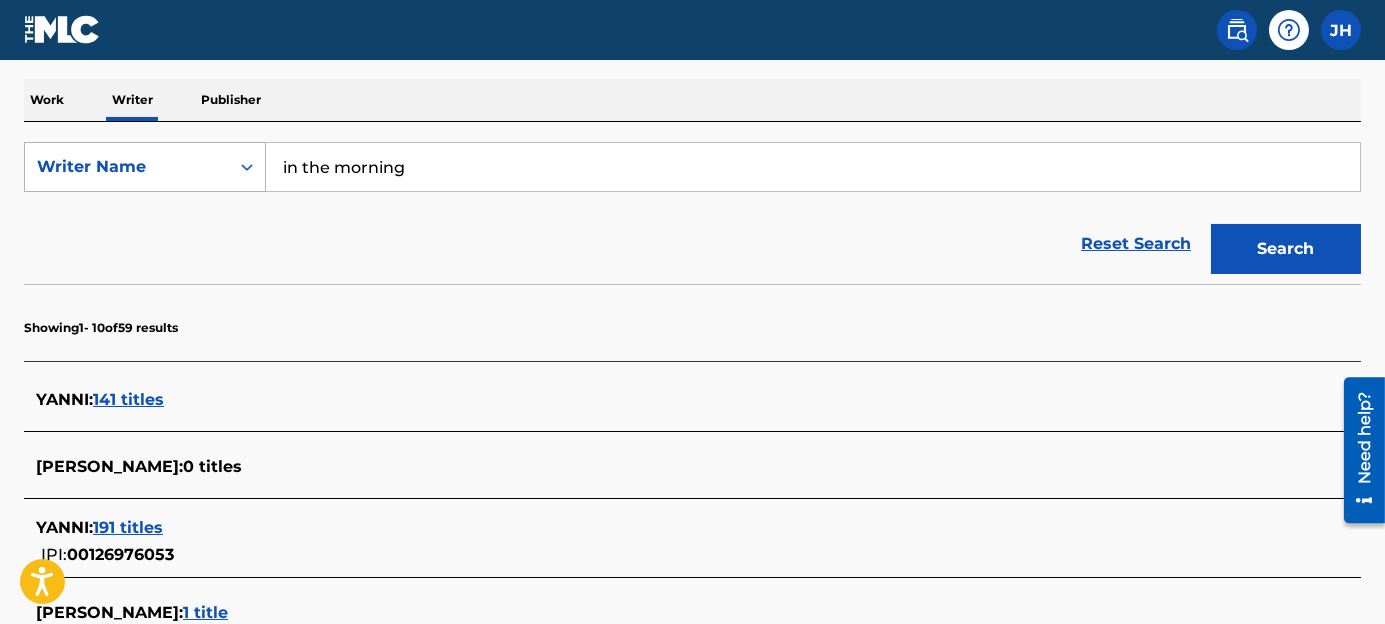 type on "in the morning" 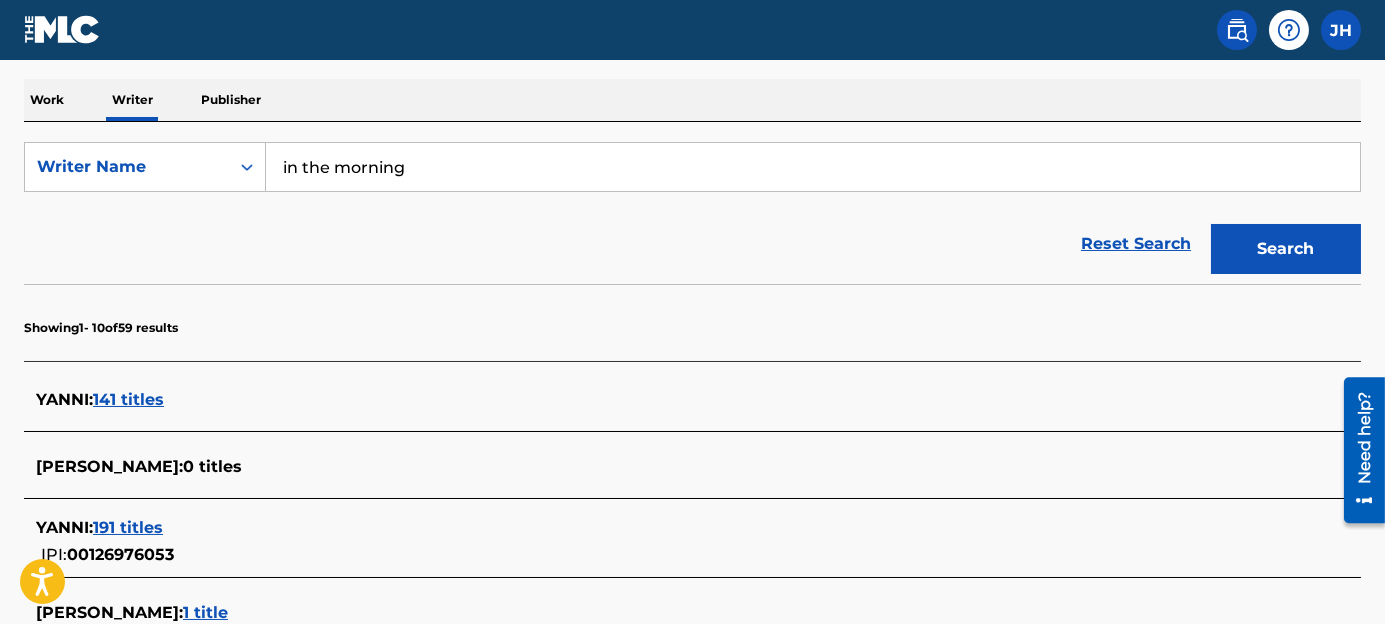 click 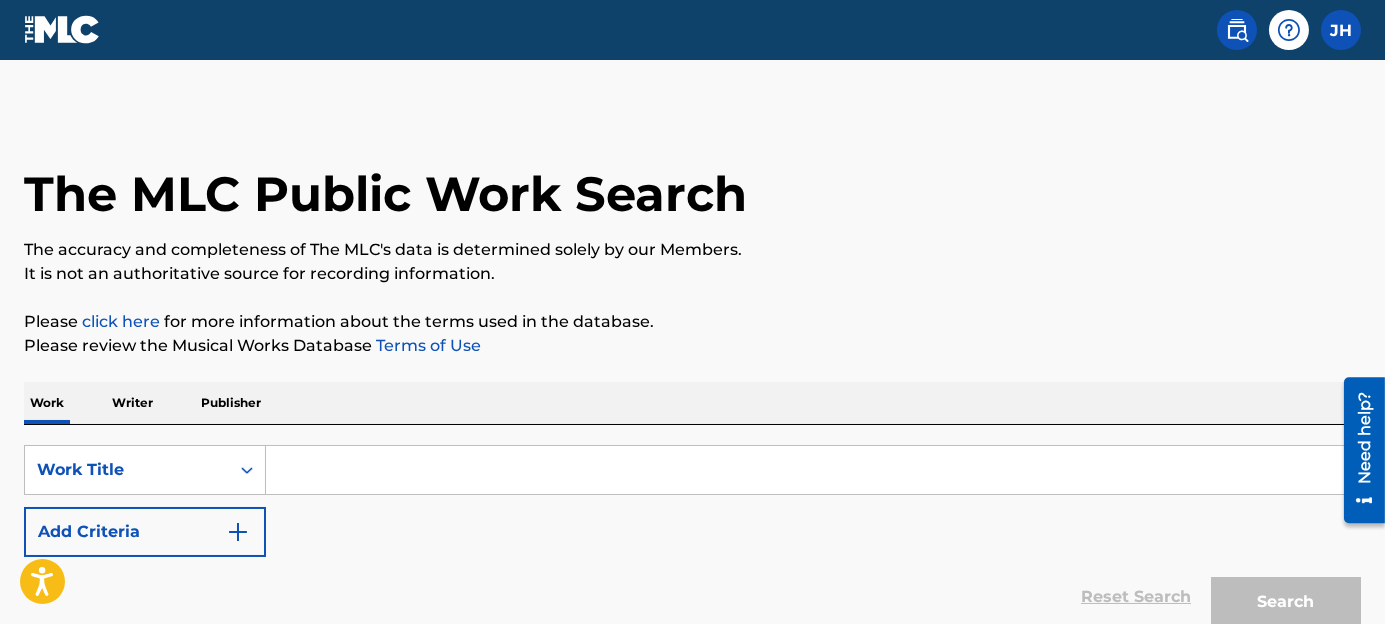 scroll, scrollTop: 181, scrollLeft: 0, axis: vertical 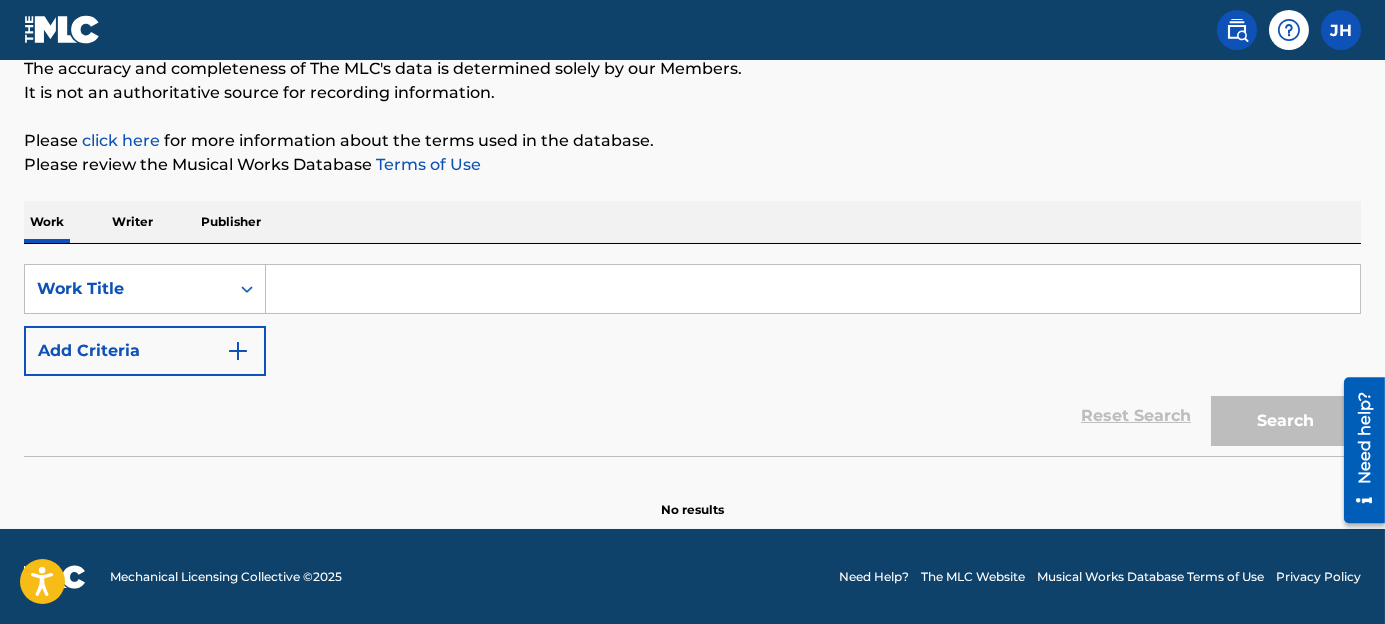 click at bounding box center [813, 289] 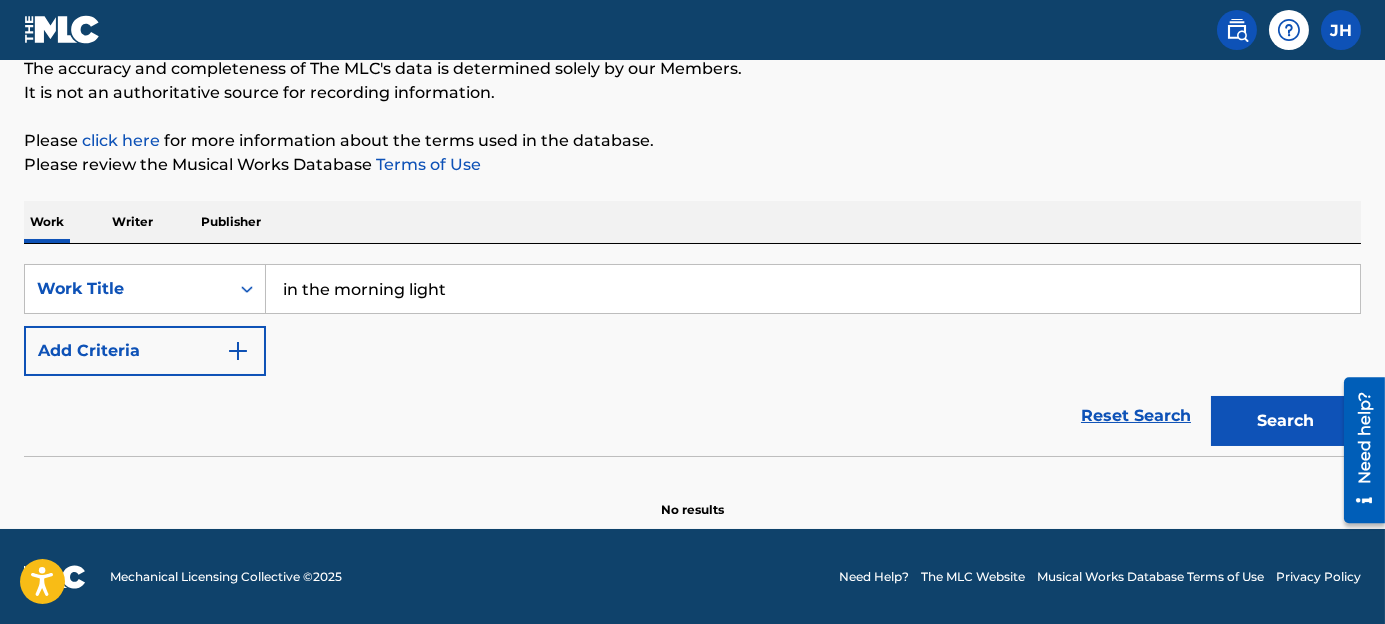 type on "in the morning light" 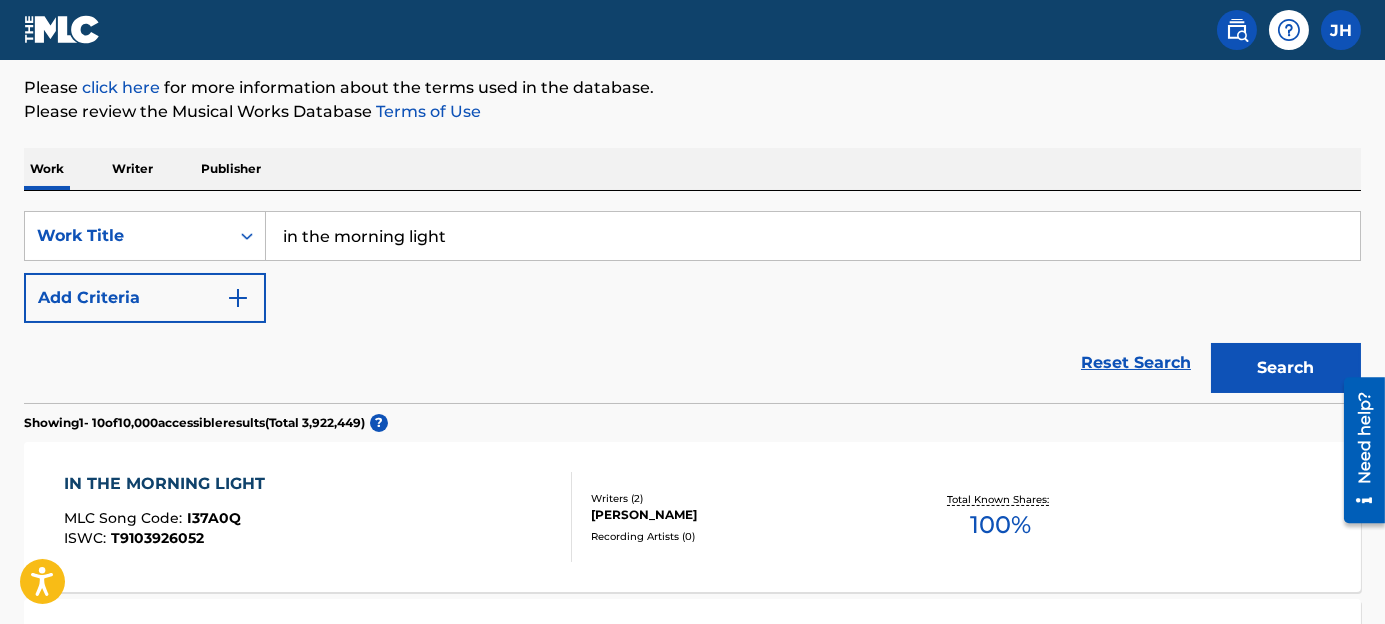 scroll, scrollTop: 233, scrollLeft: 0, axis: vertical 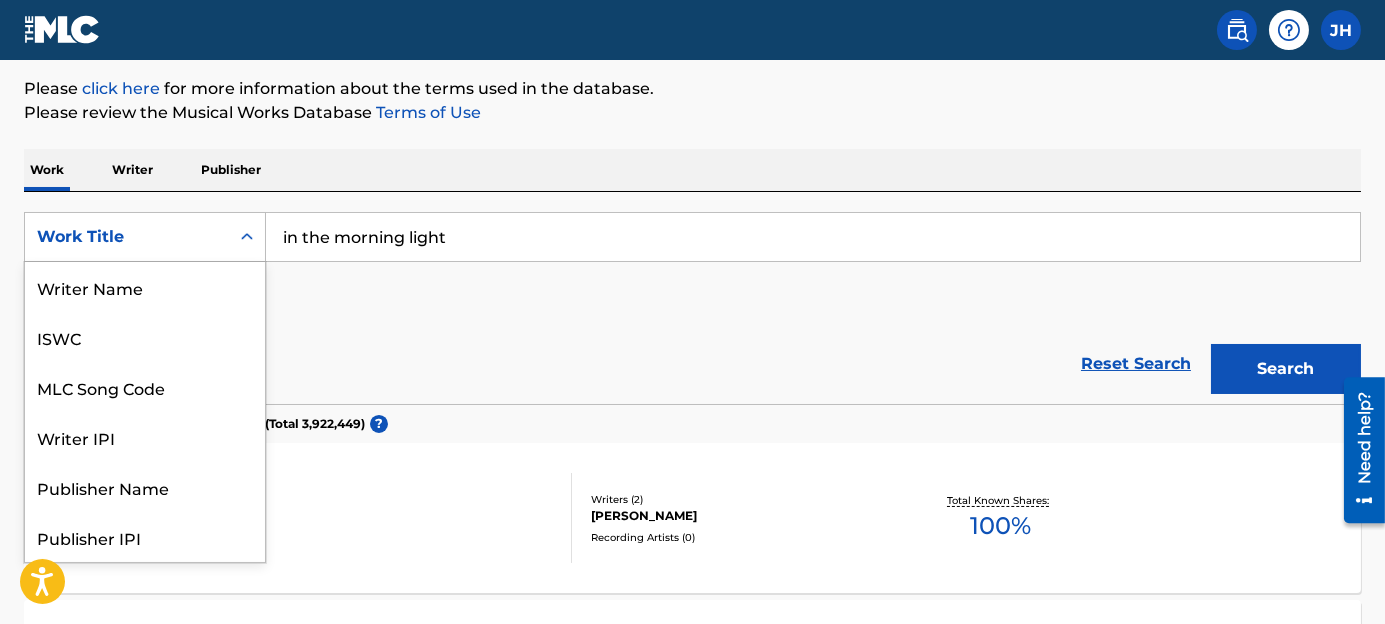 click 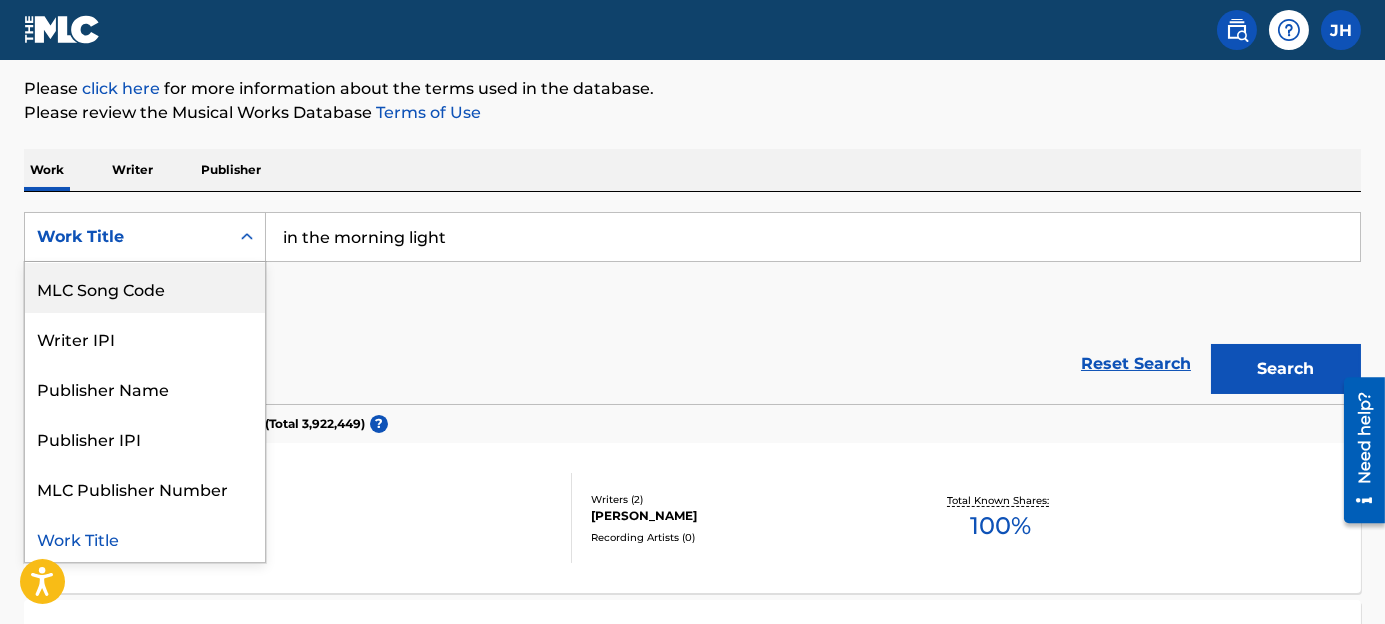 click on "MLC Song Code" at bounding box center [145, 288] 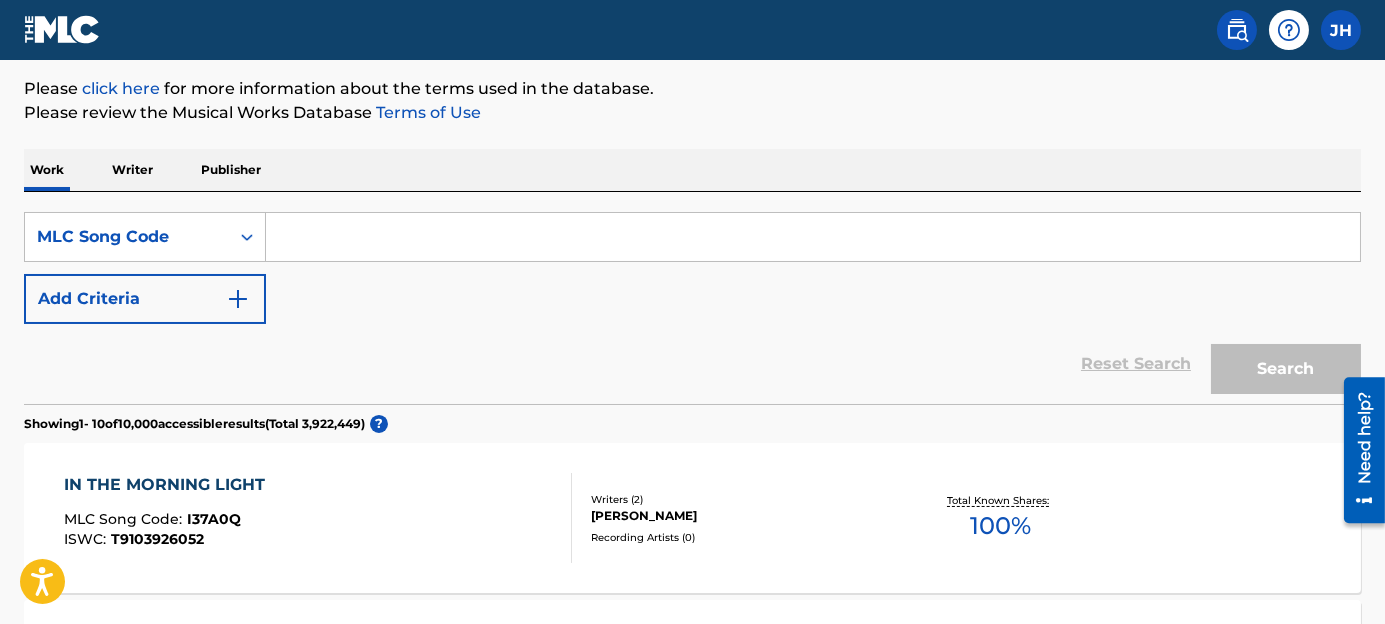 click at bounding box center (813, 237) 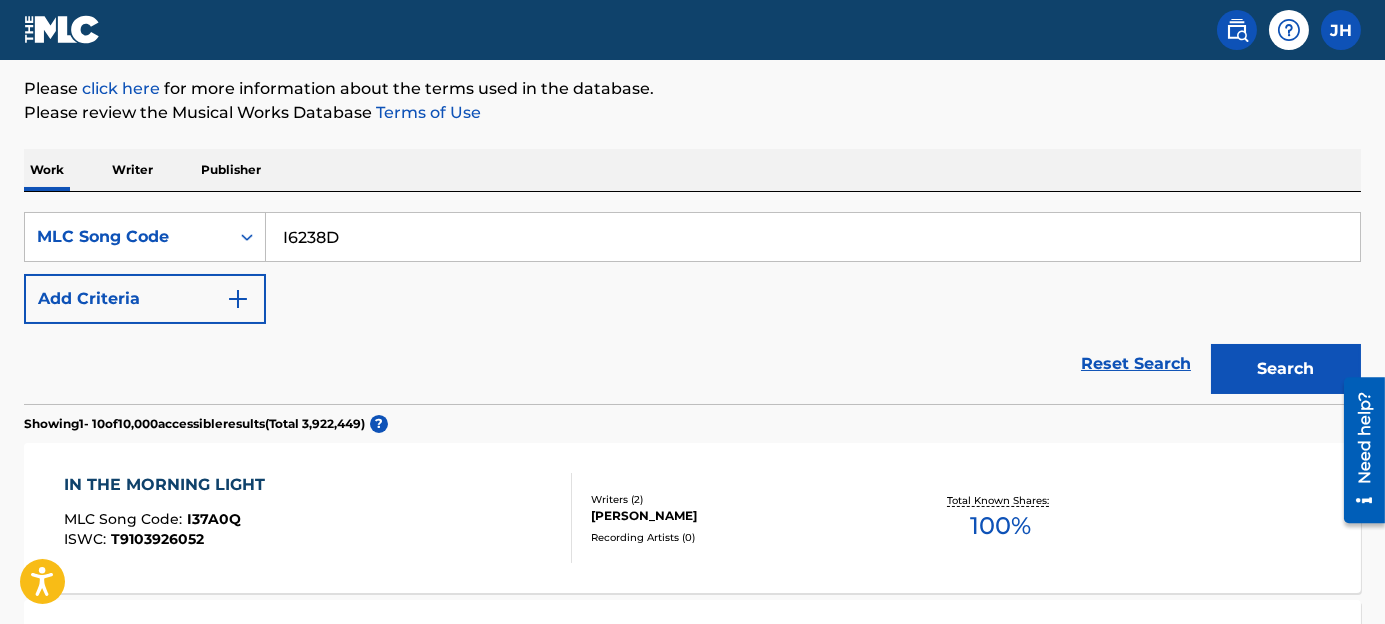 type on "I6238D" 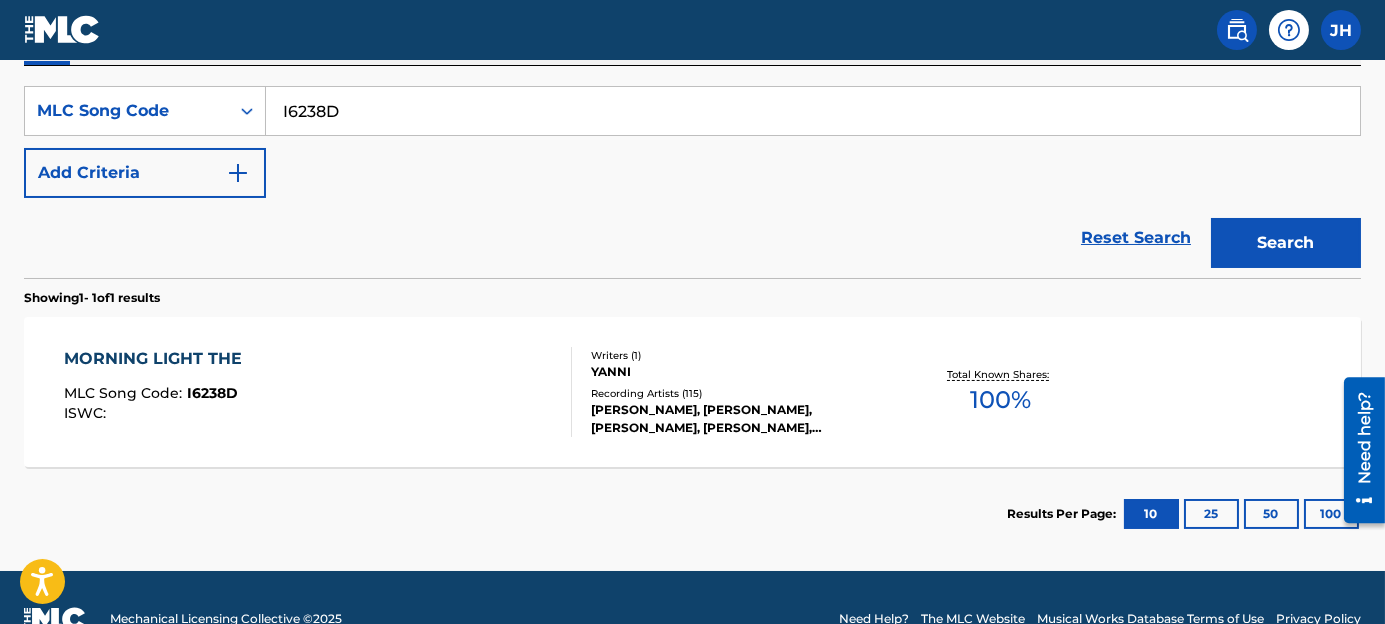 scroll, scrollTop: 361, scrollLeft: 0, axis: vertical 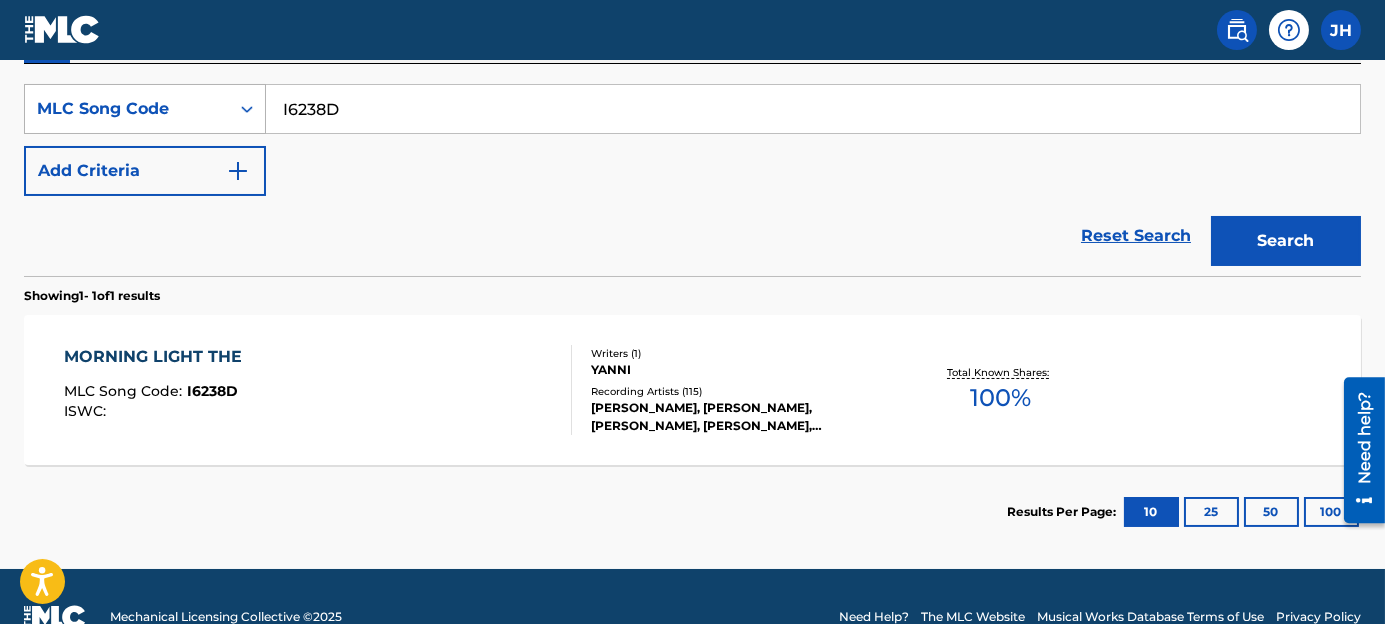 drag, startPoint x: 351, startPoint y: 115, endPoint x: 263, endPoint y: 109, distance: 88.20431 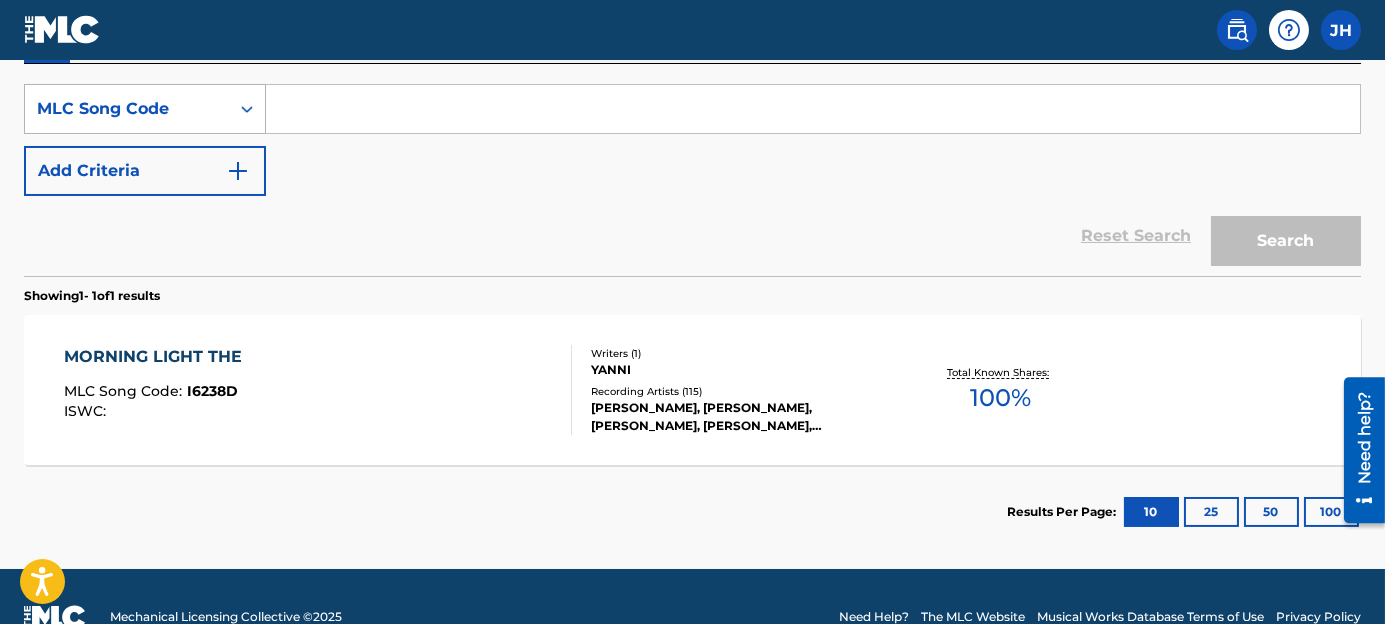 paste on "I4218Z" 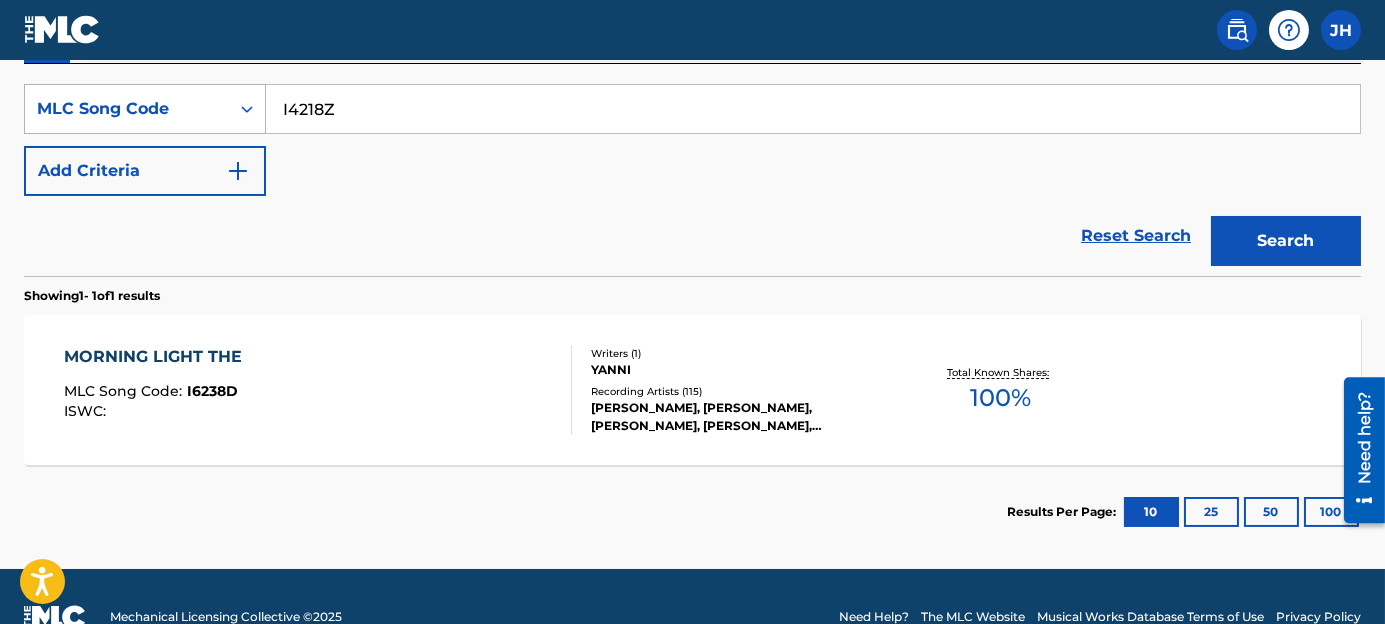 type on "I4218Z" 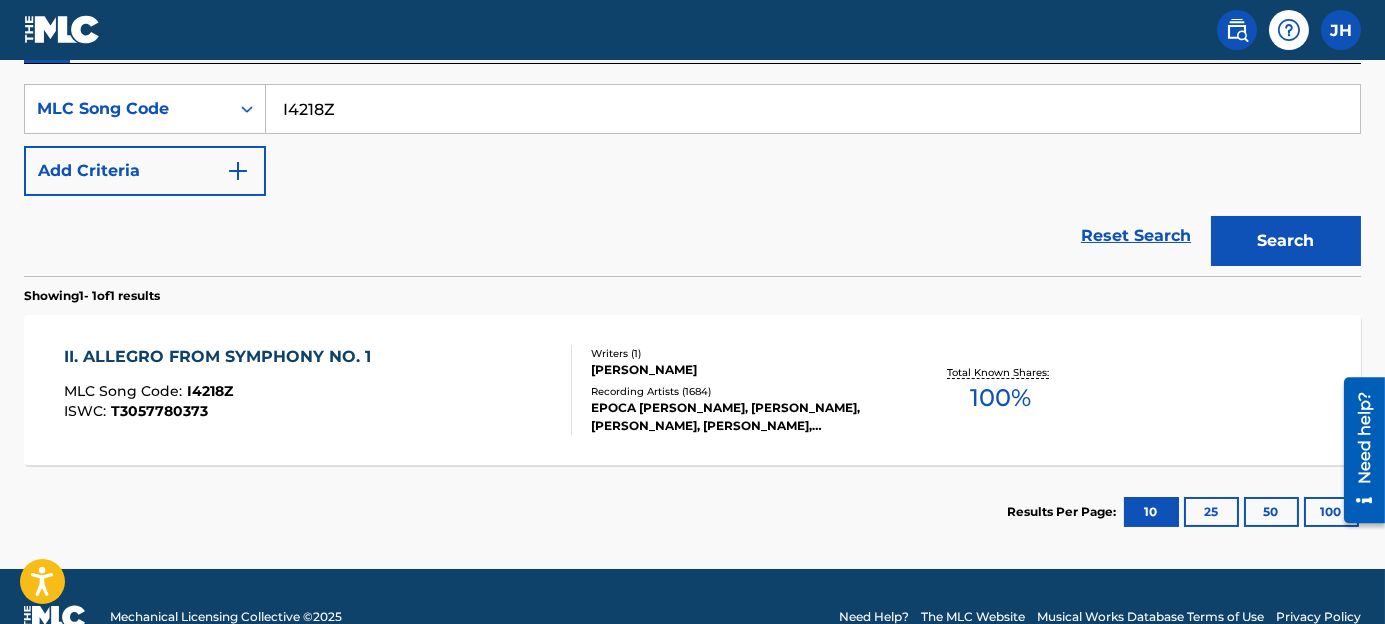 scroll, scrollTop: 401, scrollLeft: 0, axis: vertical 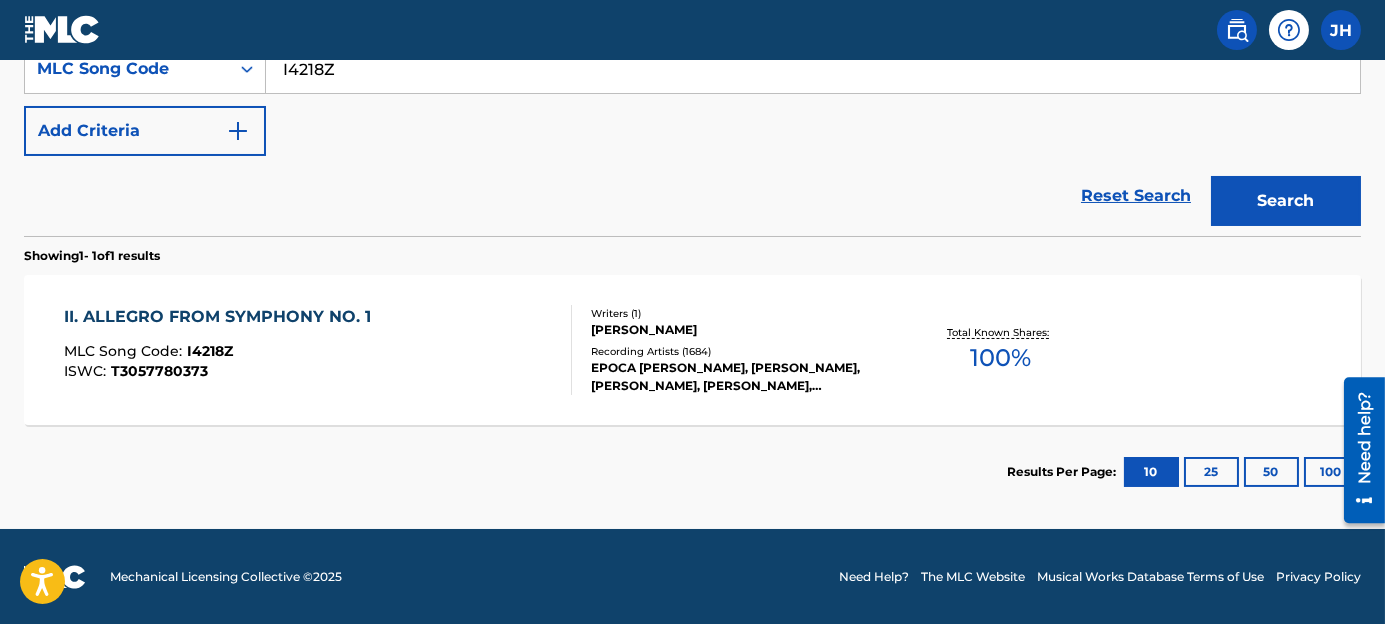 click on "Writers ( 1 )" at bounding box center (740, 313) 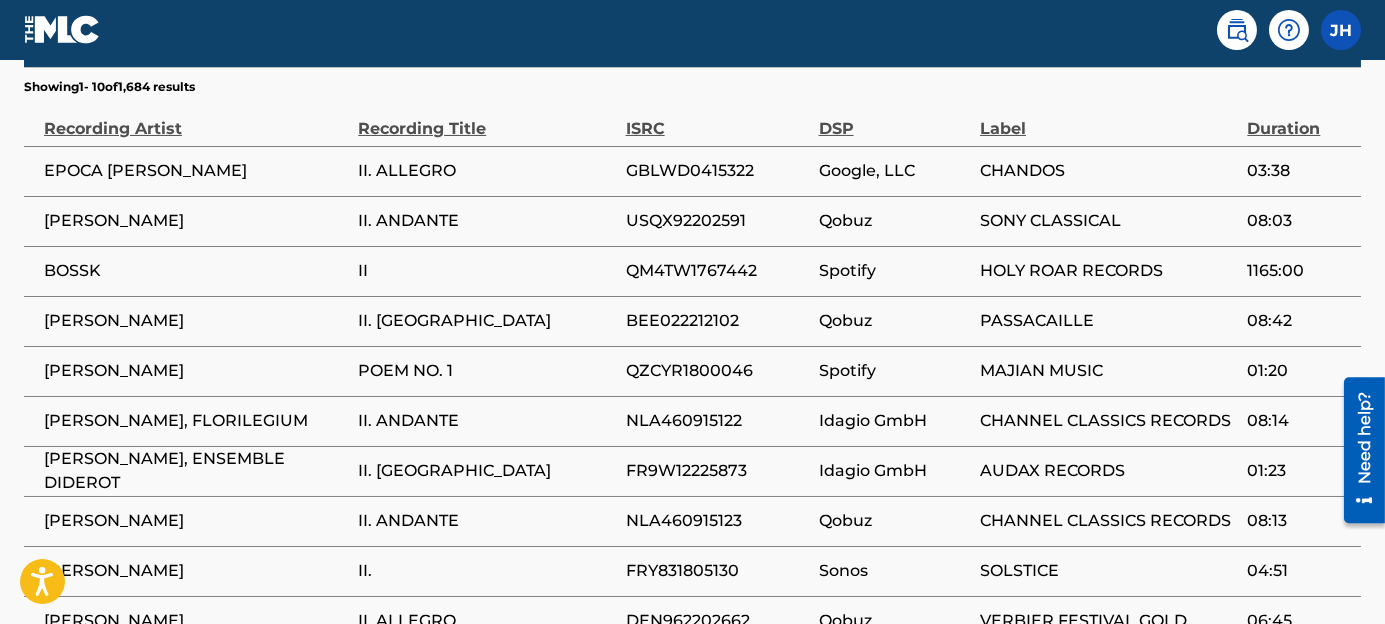 scroll, scrollTop: 1244, scrollLeft: 0, axis: vertical 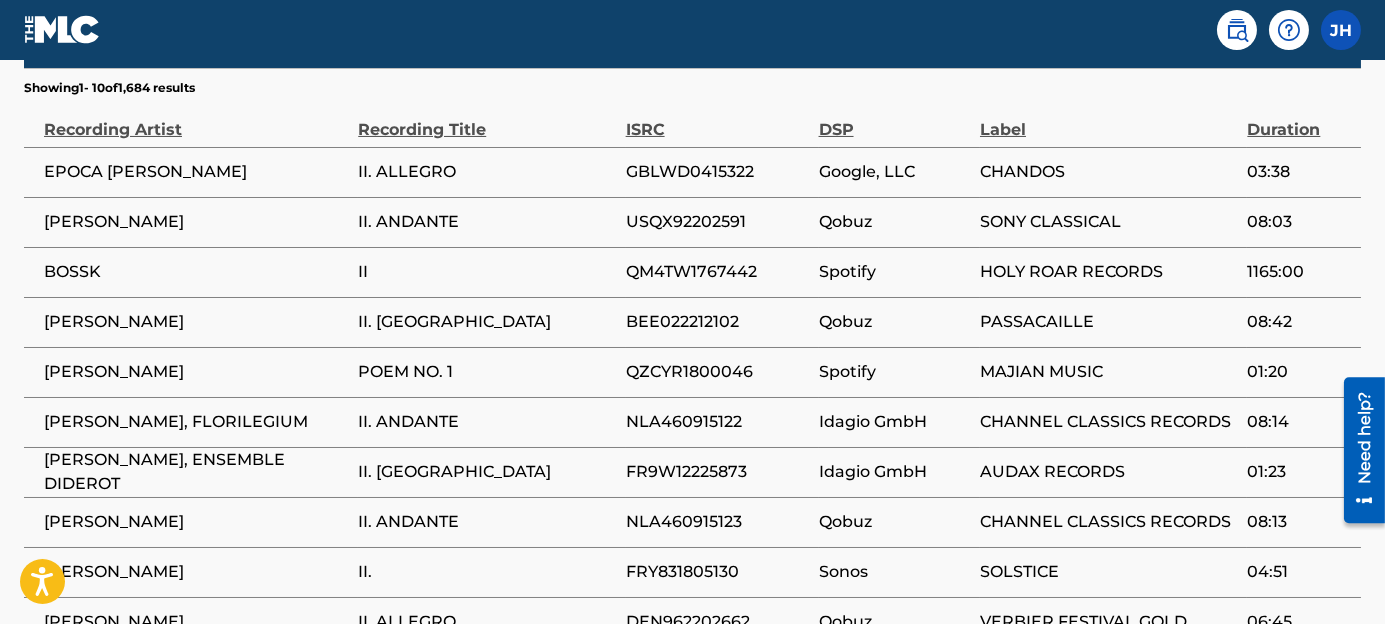 click on "BEE022212102" at bounding box center (717, 322) 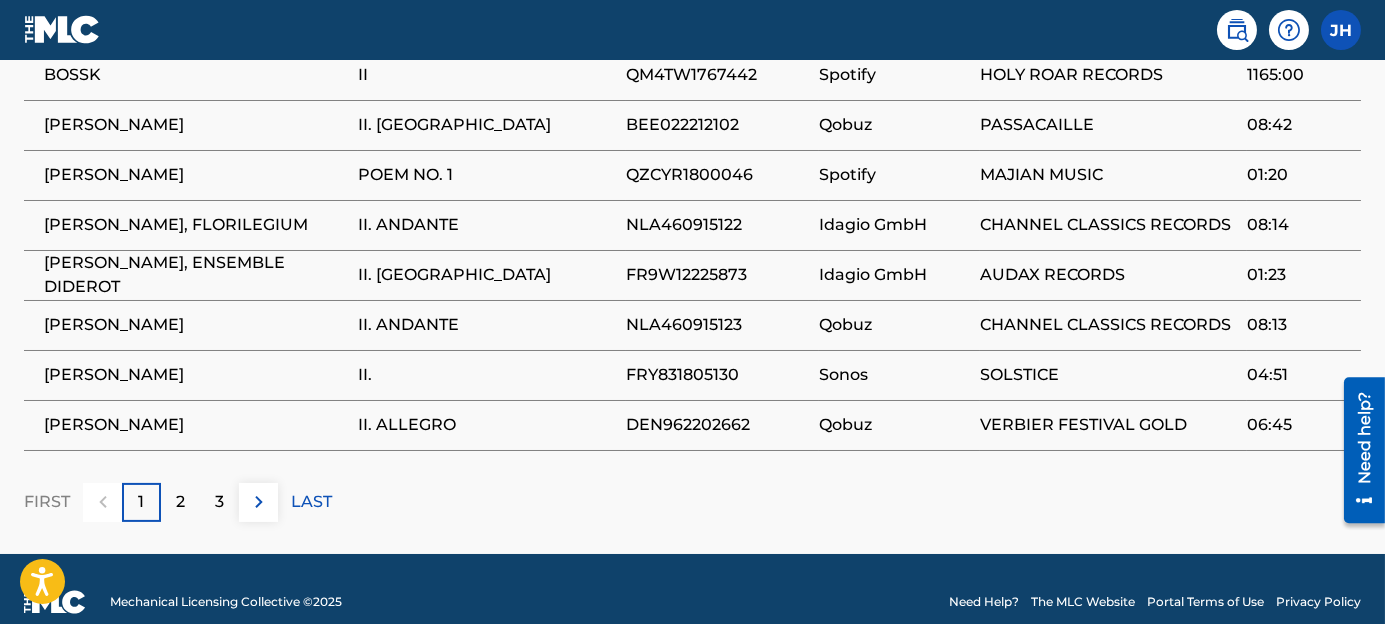 scroll, scrollTop: 1442, scrollLeft: 0, axis: vertical 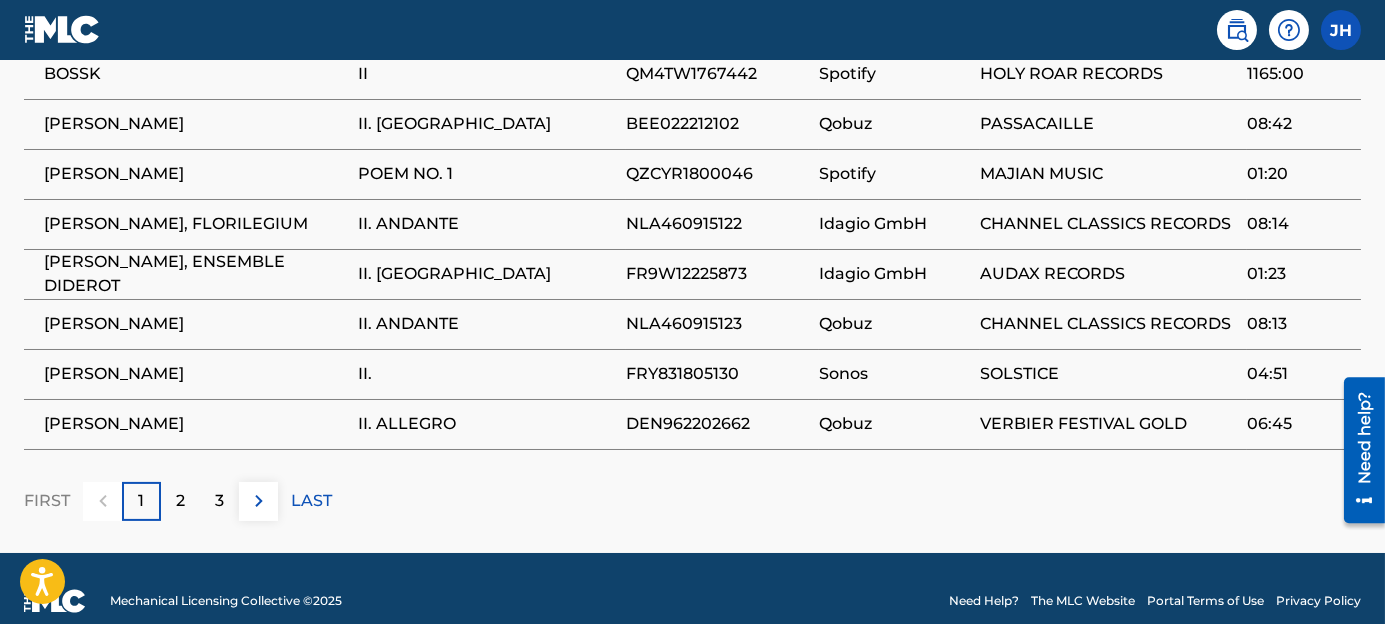drag, startPoint x: 176, startPoint y: 471, endPoint x: 401, endPoint y: 508, distance: 228.02193 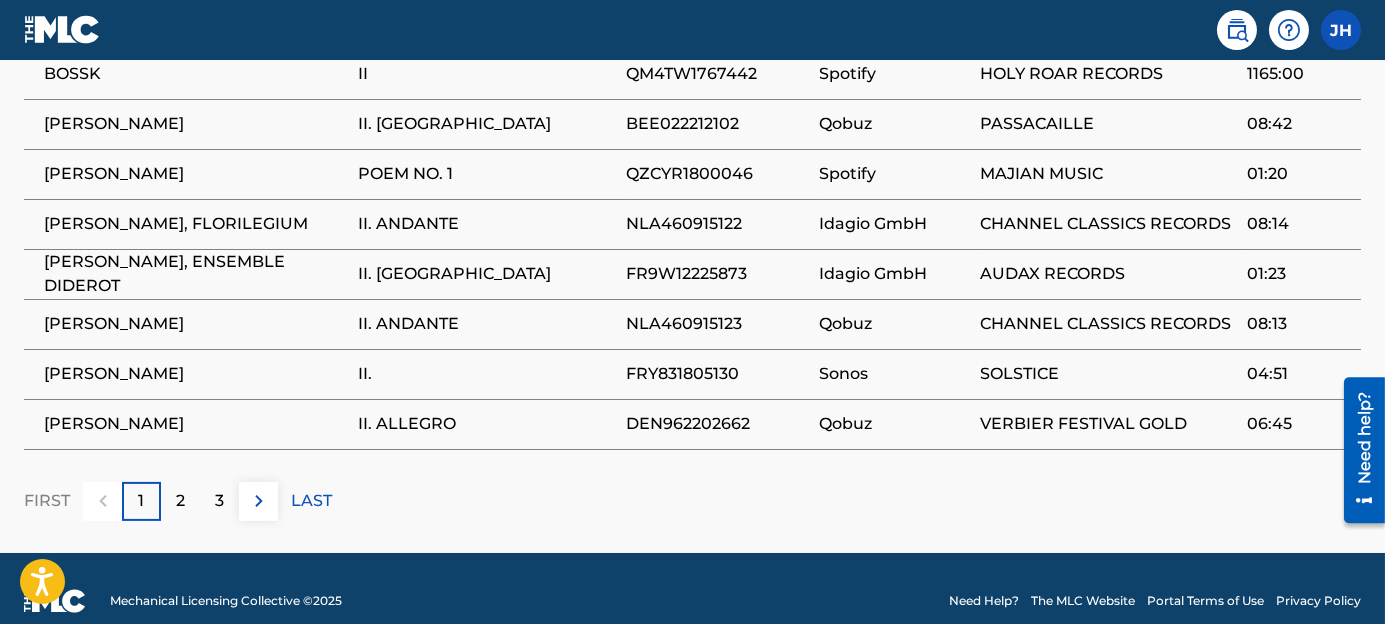 click on "2" at bounding box center [180, 501] 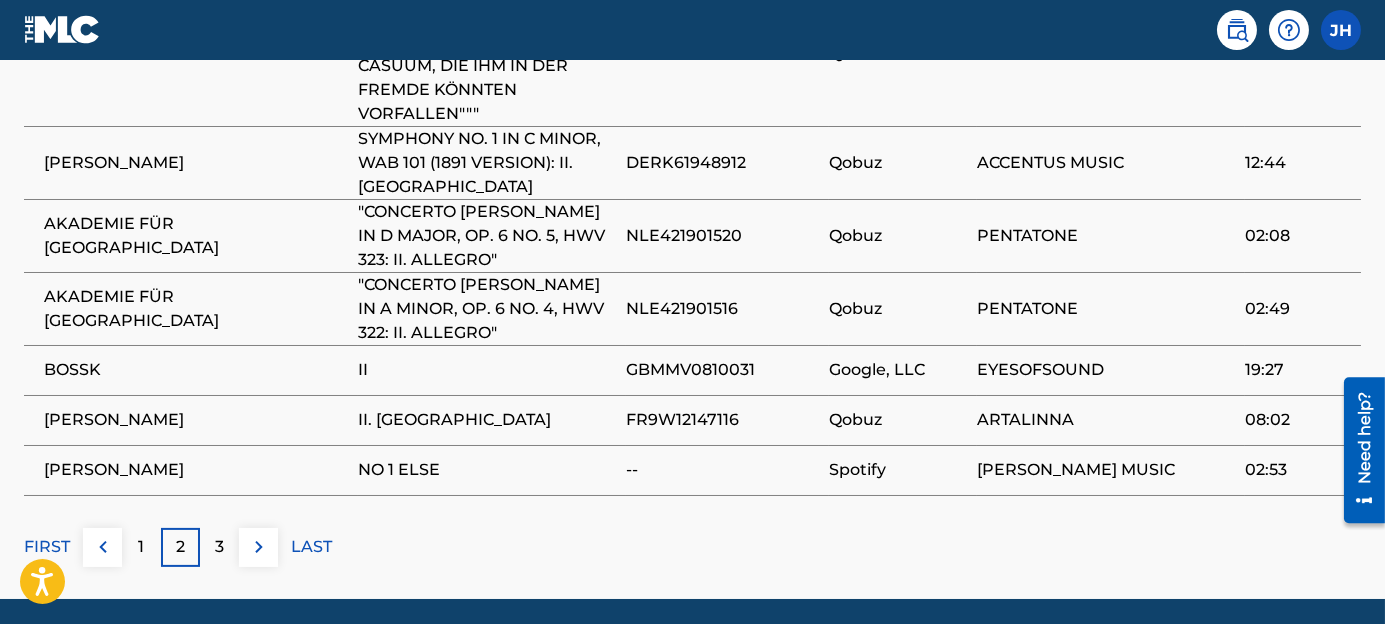 scroll, scrollTop: 1594, scrollLeft: 0, axis: vertical 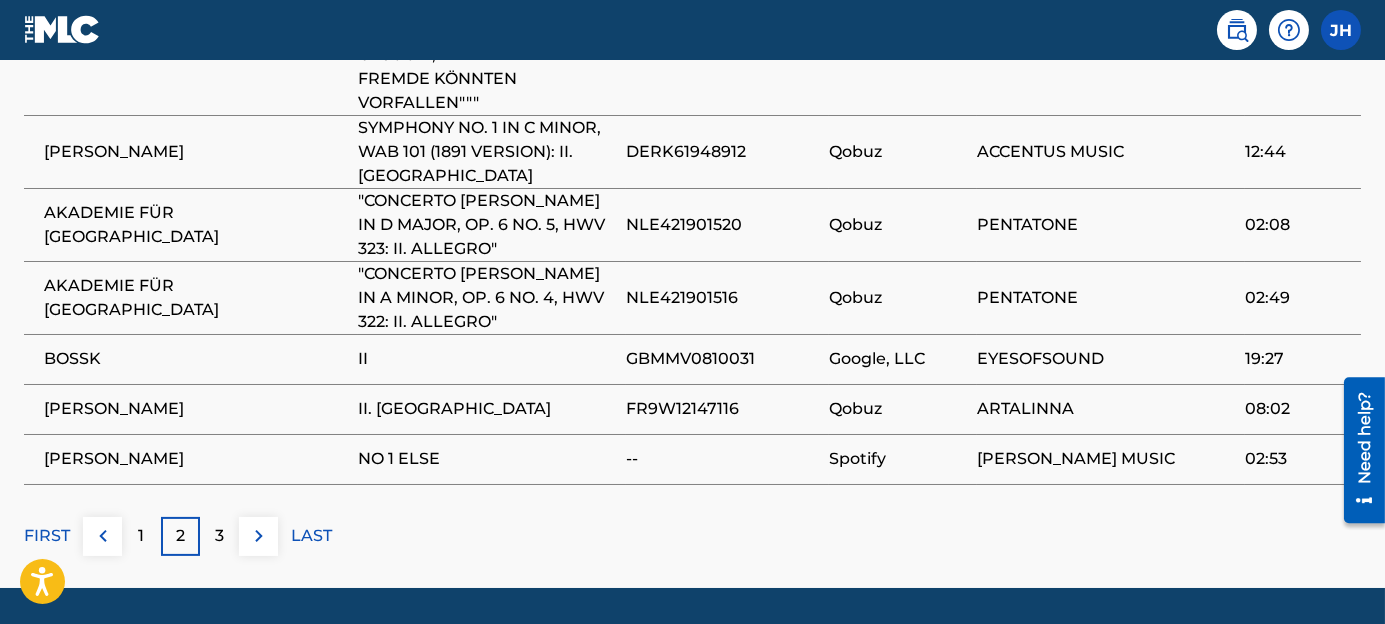 click on "3" at bounding box center [219, 536] 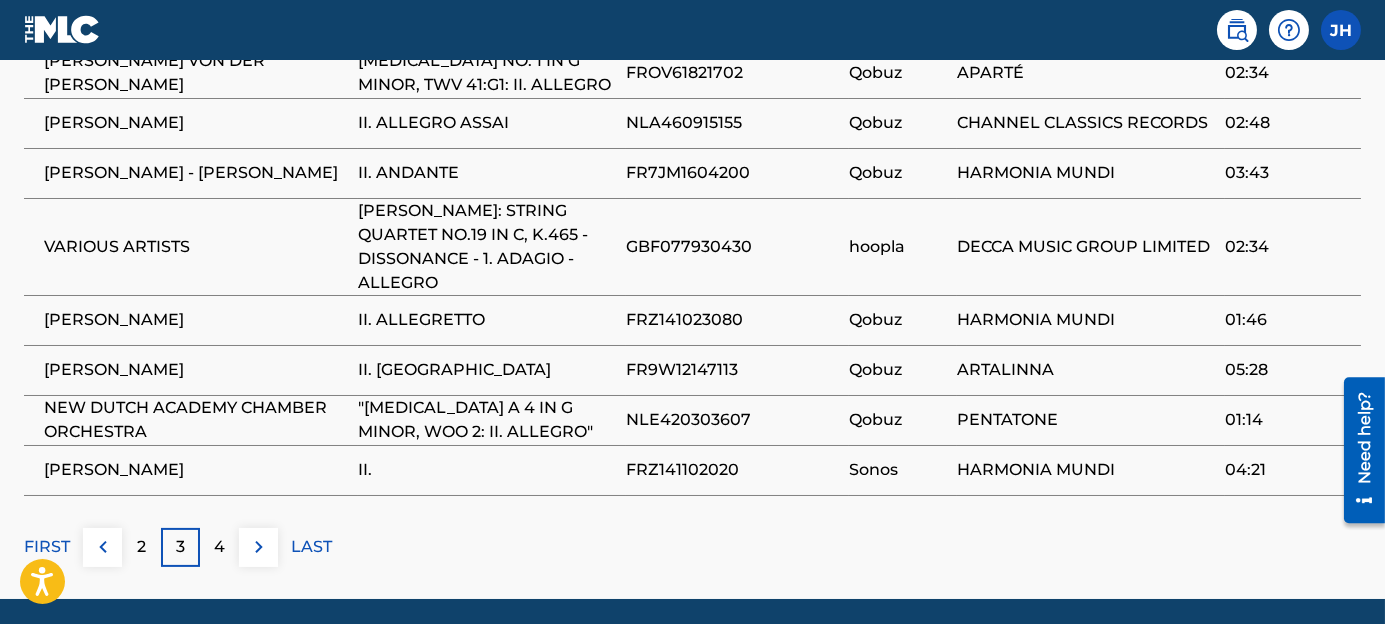 scroll, scrollTop: 1489, scrollLeft: 0, axis: vertical 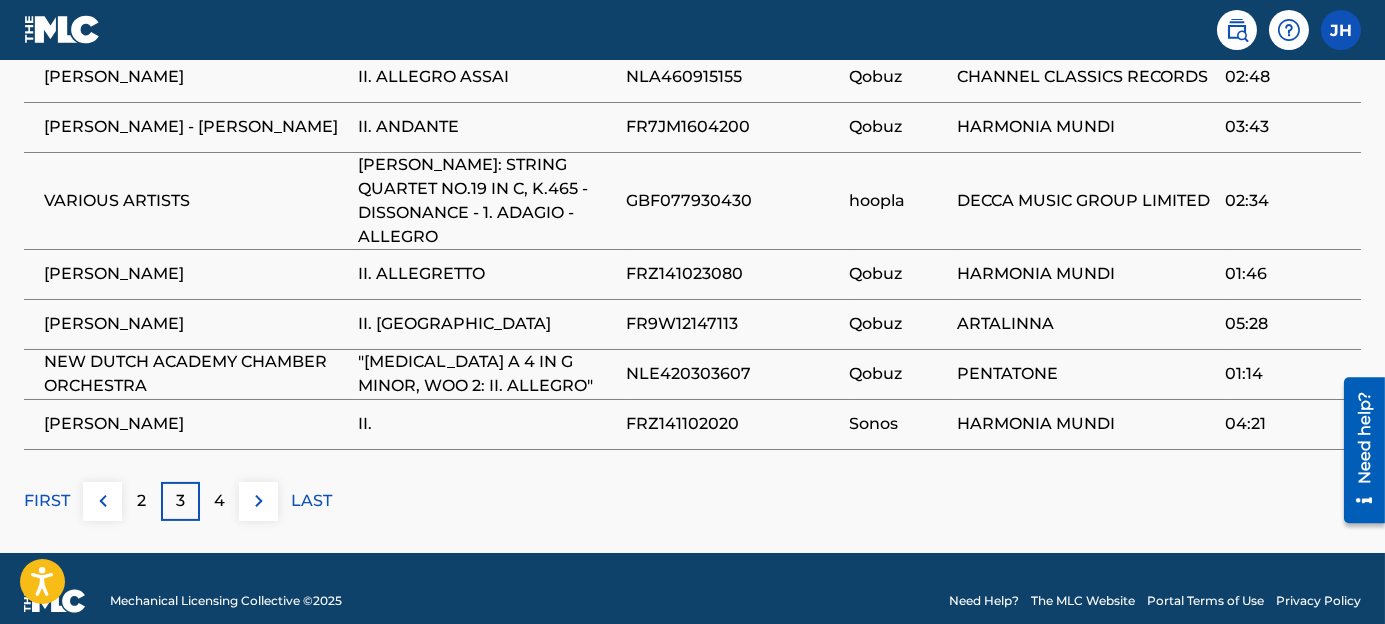 click on "4" at bounding box center [219, 501] 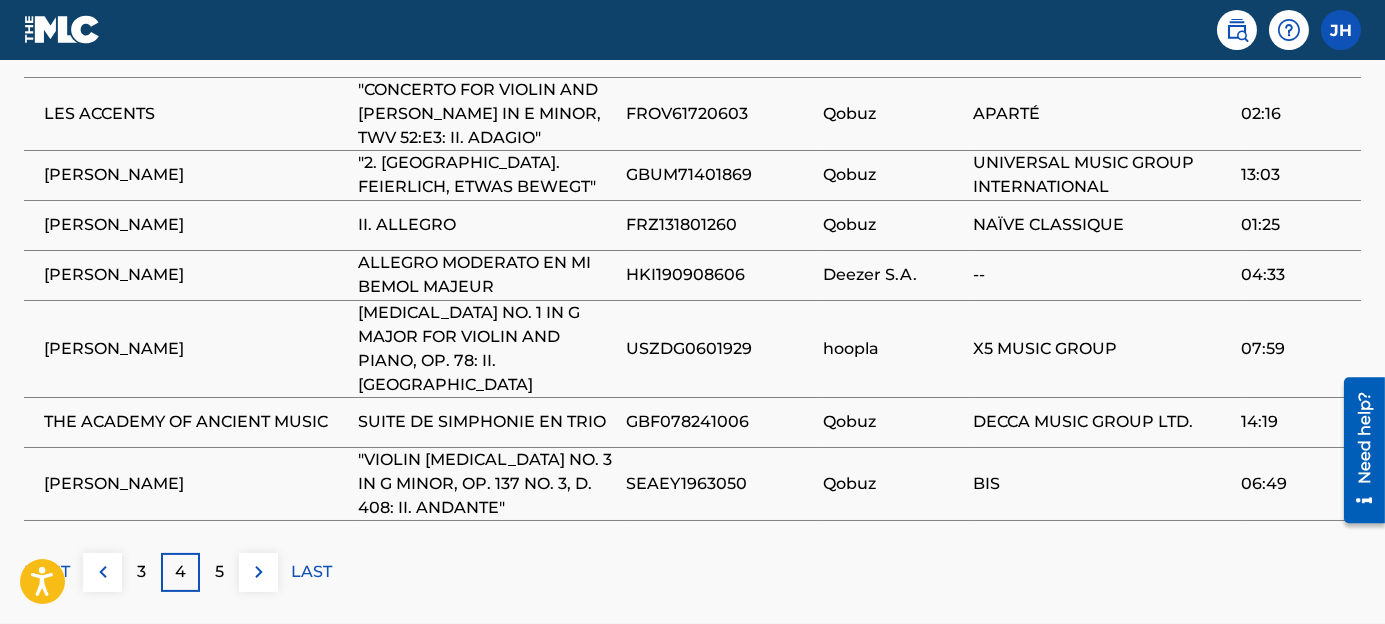 scroll, scrollTop: 1474, scrollLeft: 0, axis: vertical 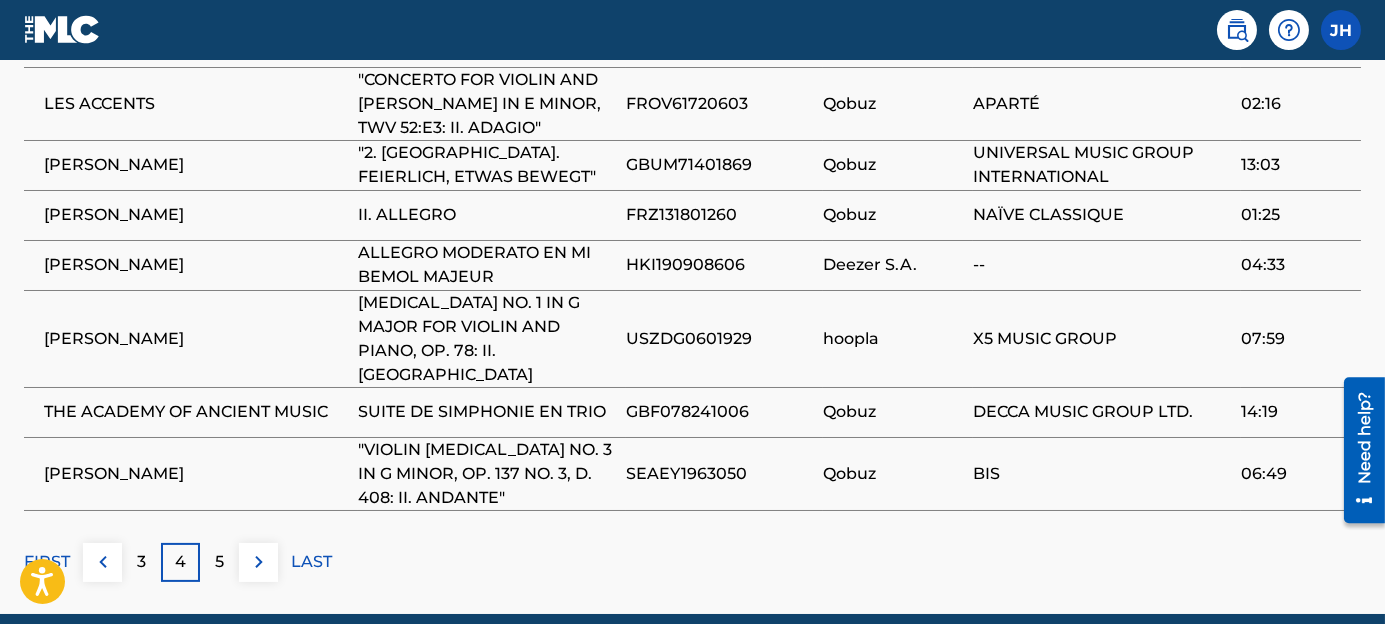 click on "5" at bounding box center [219, 562] 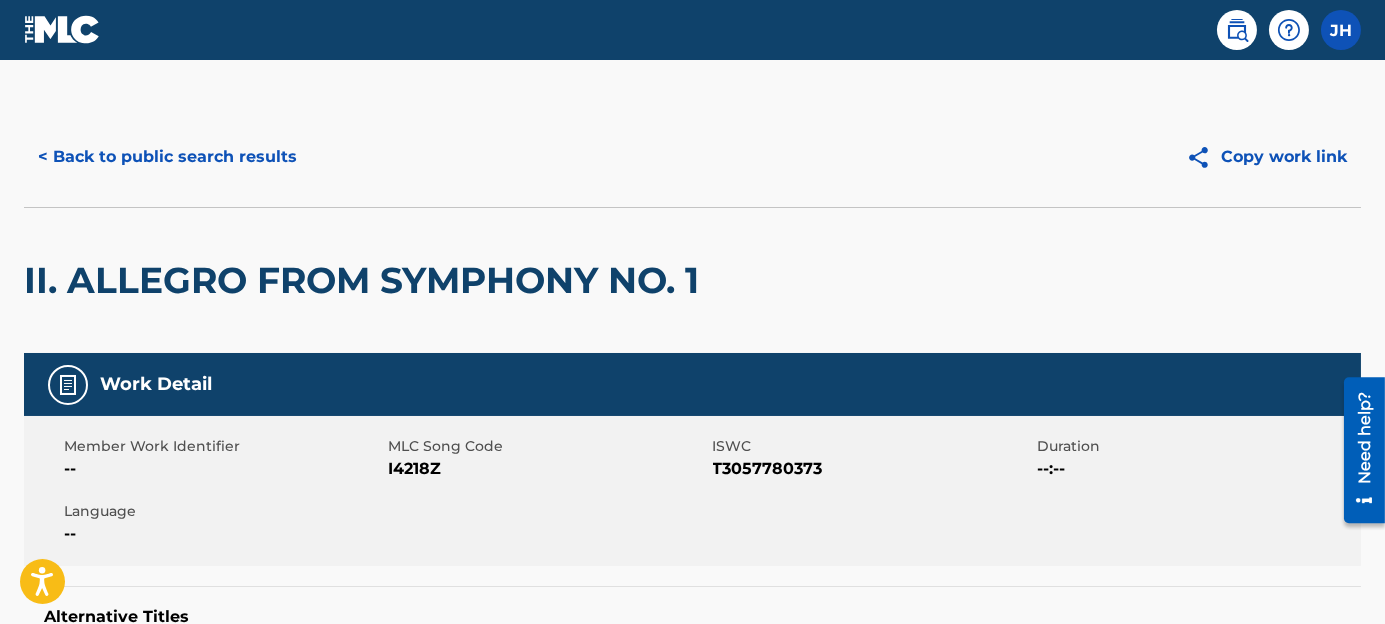 scroll, scrollTop: 0, scrollLeft: 0, axis: both 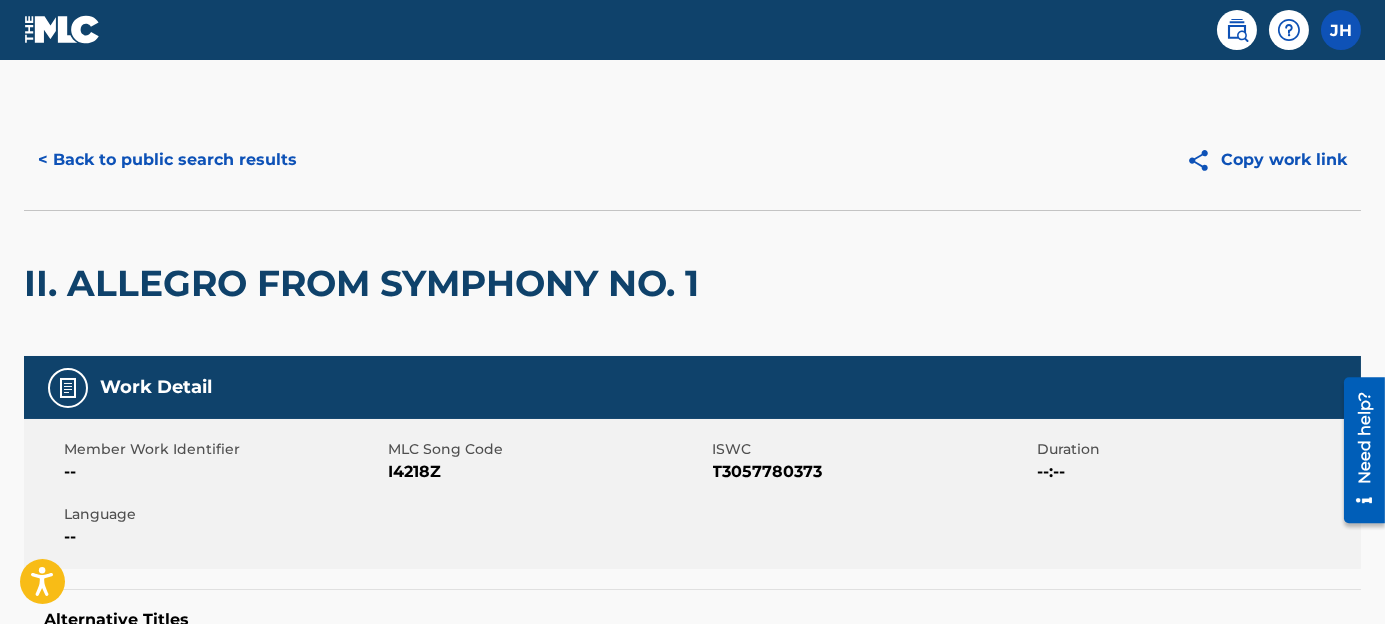 click on "Member Work Identifier -- MLC Song Code I4218Z ISWC T3057780373 Duration --:-- Language --" at bounding box center (692, 494) 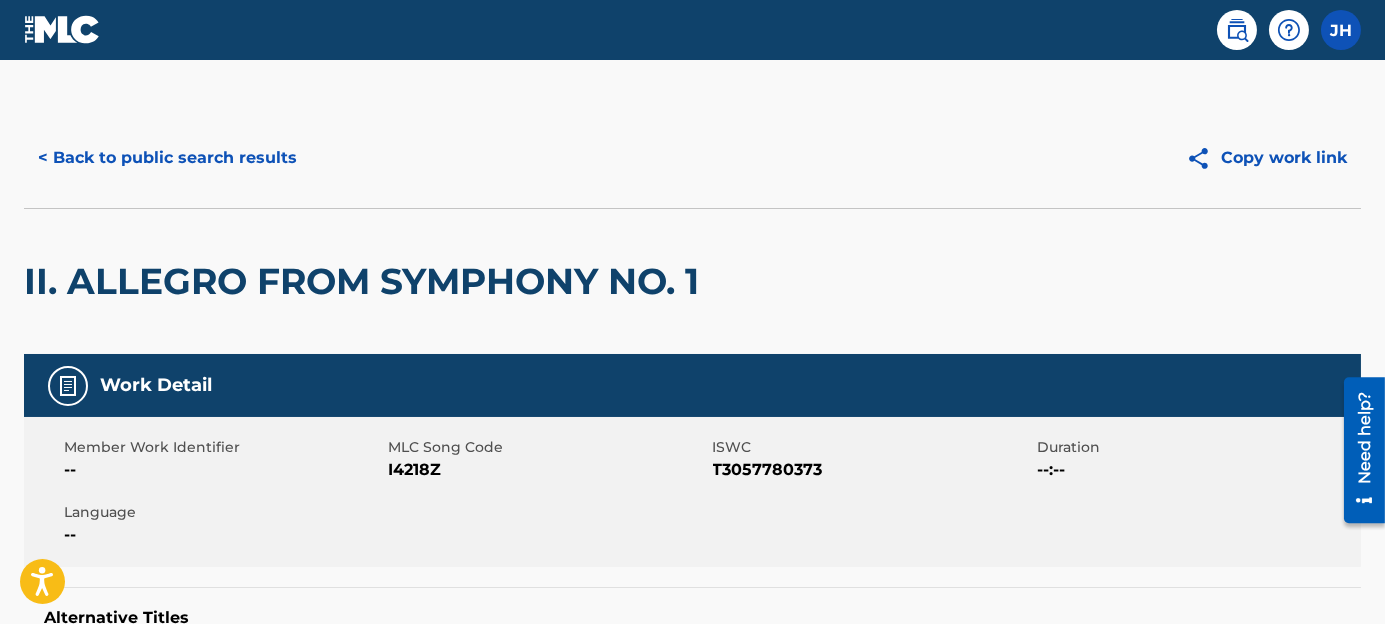 scroll, scrollTop: 0, scrollLeft: 0, axis: both 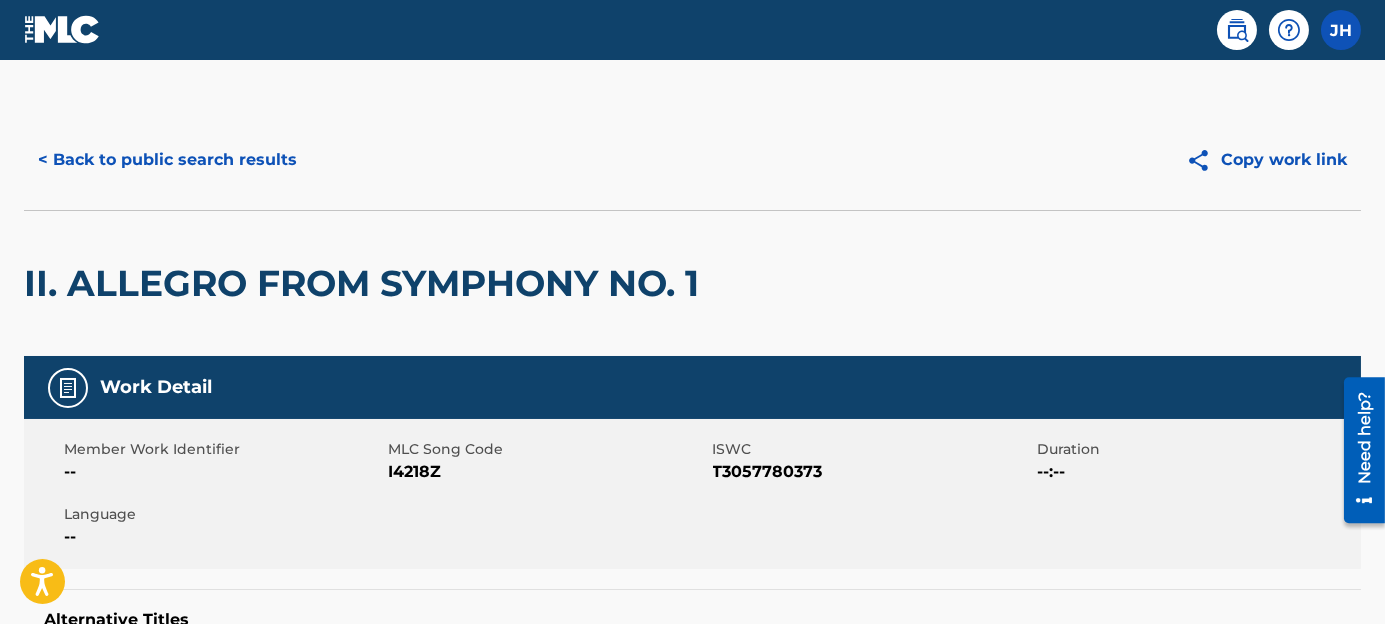 click on "< Back to public search results" at bounding box center [167, 160] 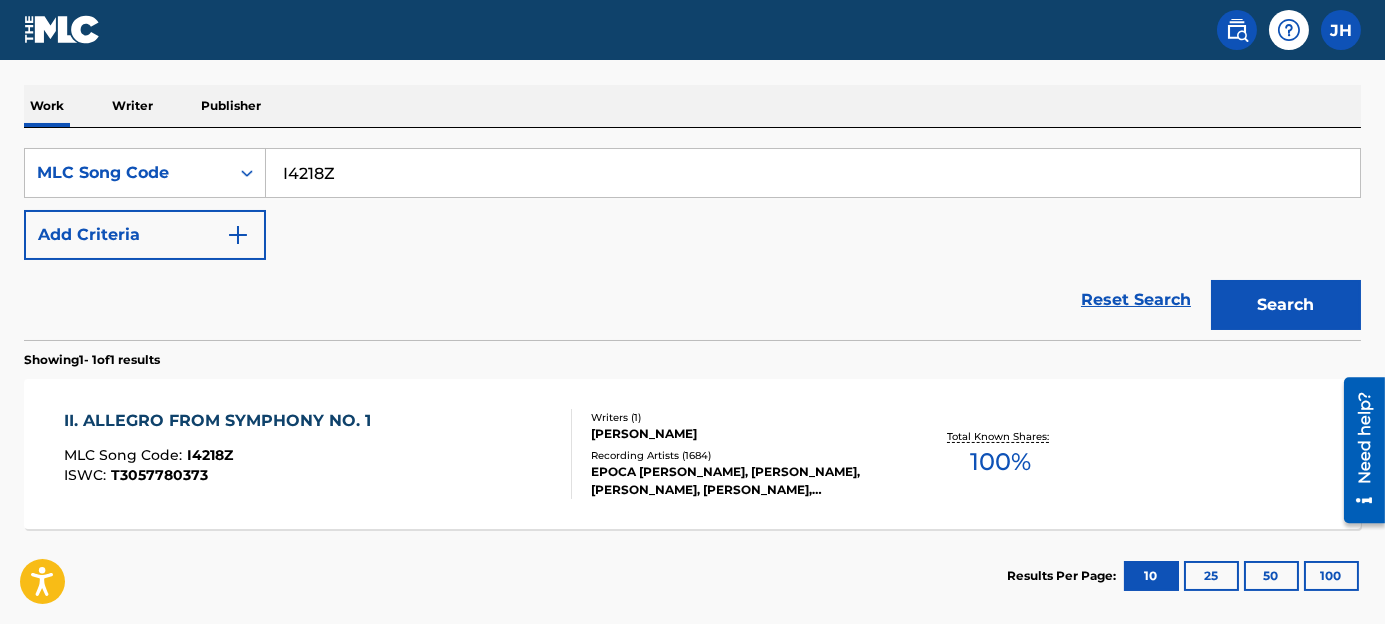 scroll, scrollTop: 289, scrollLeft: 0, axis: vertical 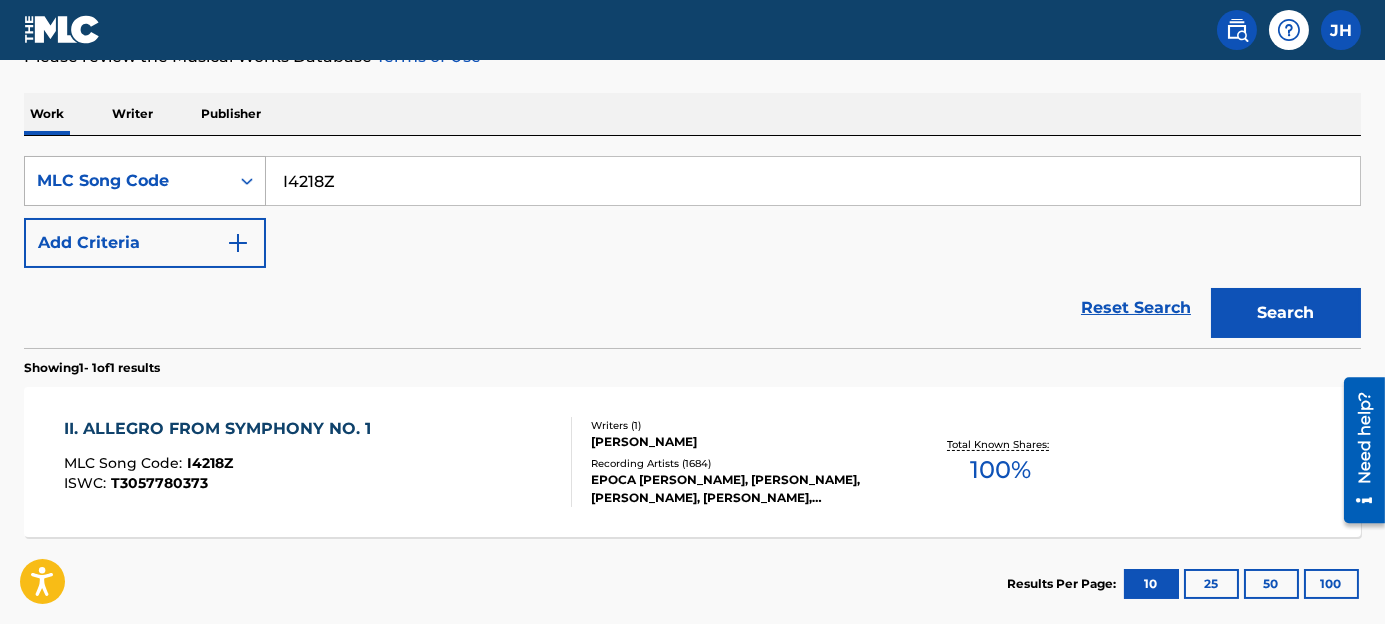 click 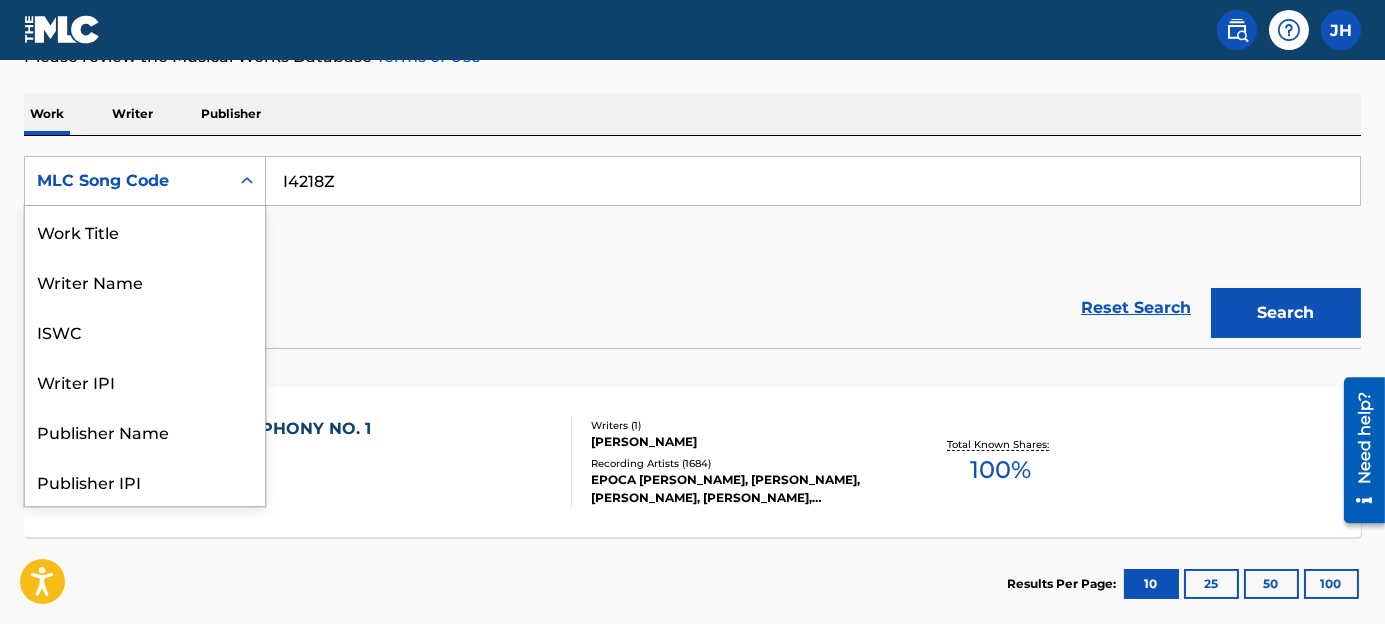 scroll, scrollTop: 99, scrollLeft: 0, axis: vertical 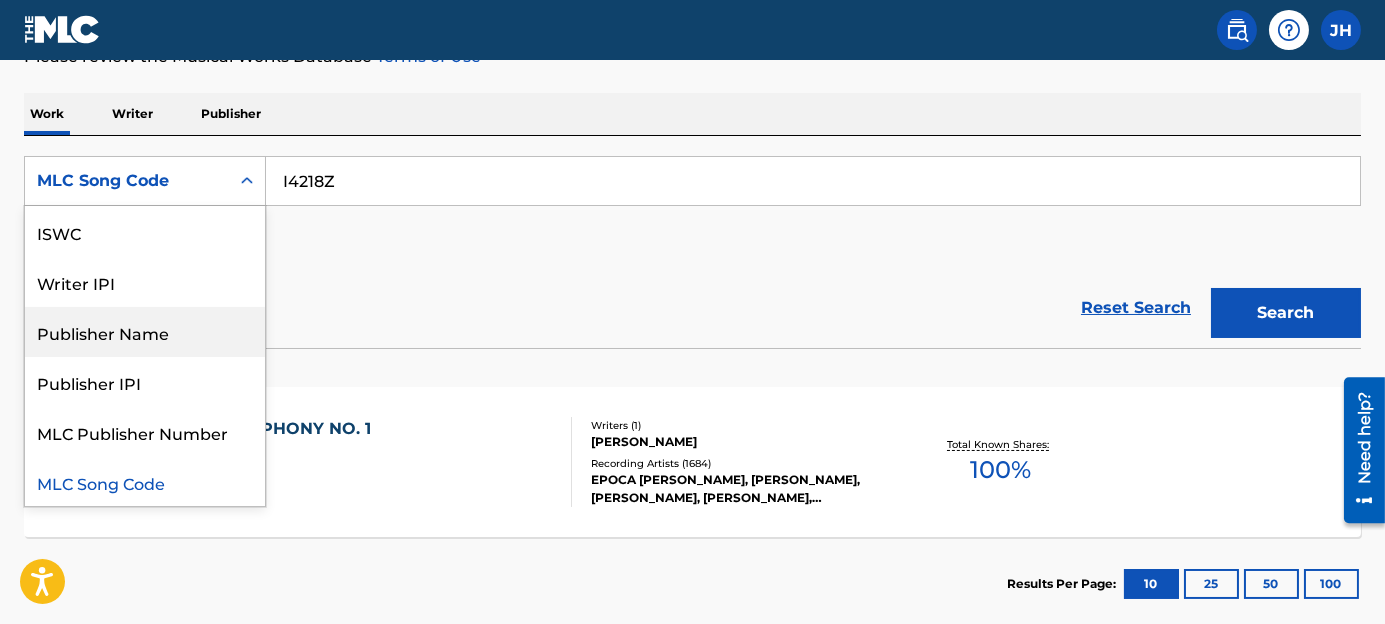 click on "Publisher Name" at bounding box center [145, 332] 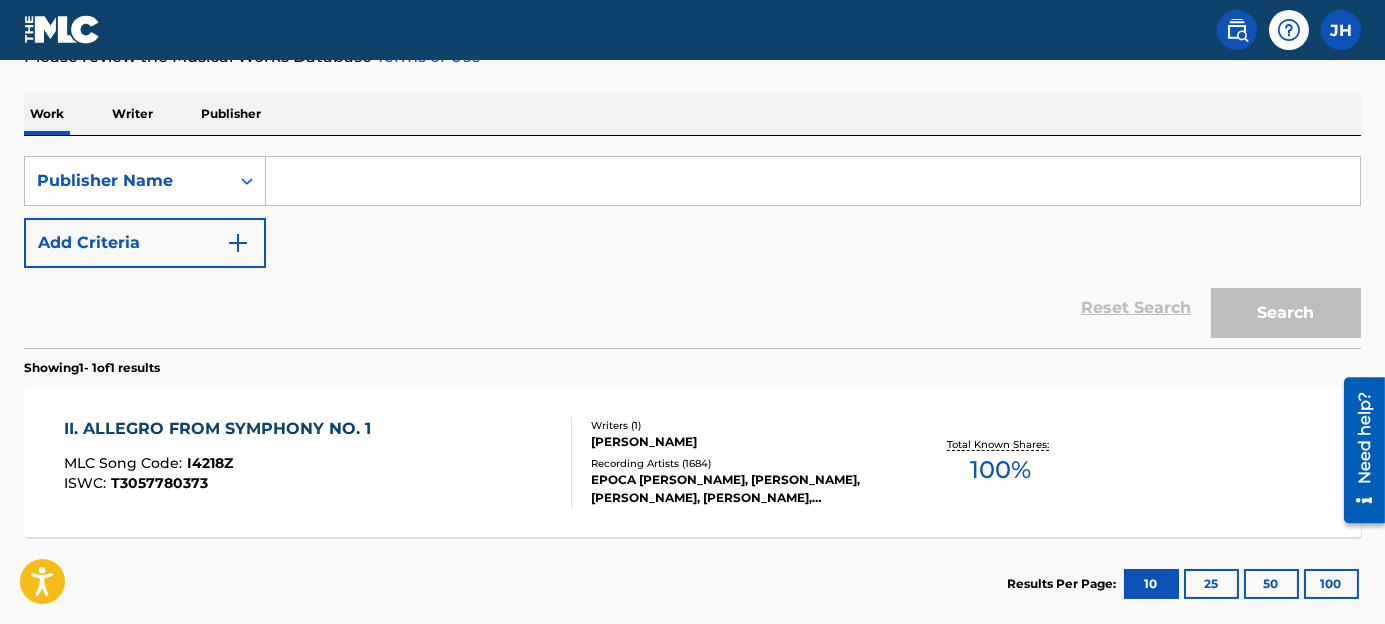 click at bounding box center [813, 181] 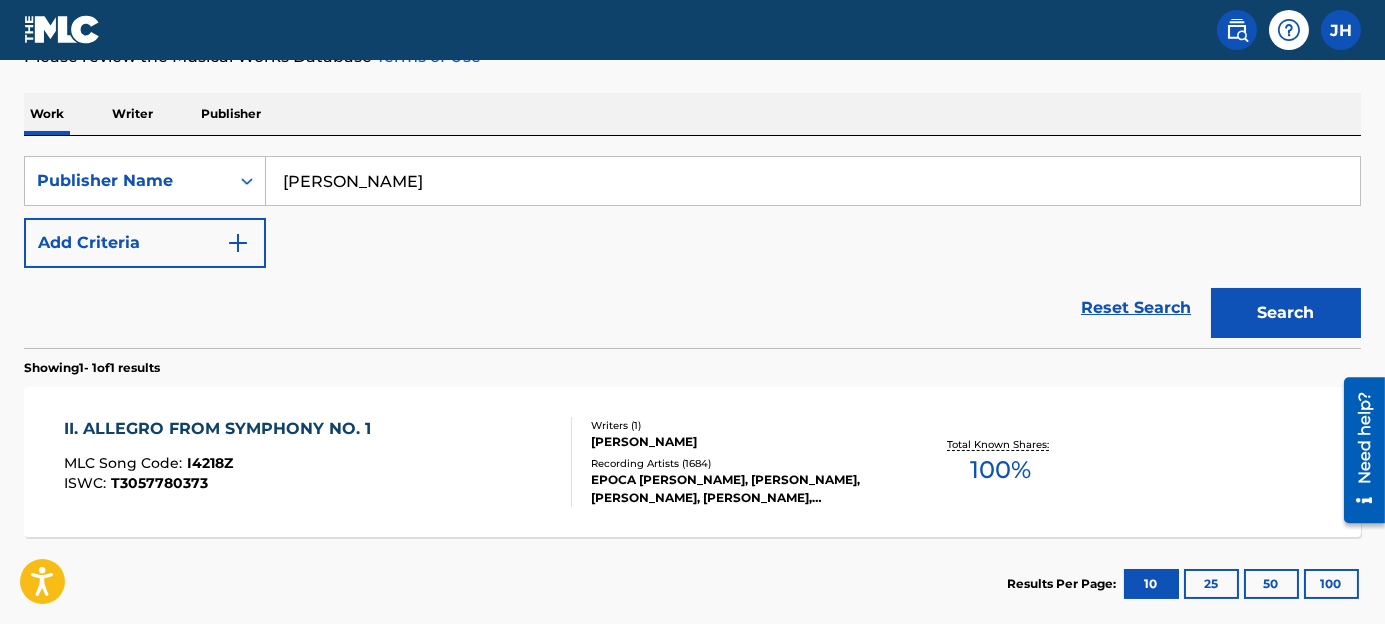 type on "ALICE SARA OTT" 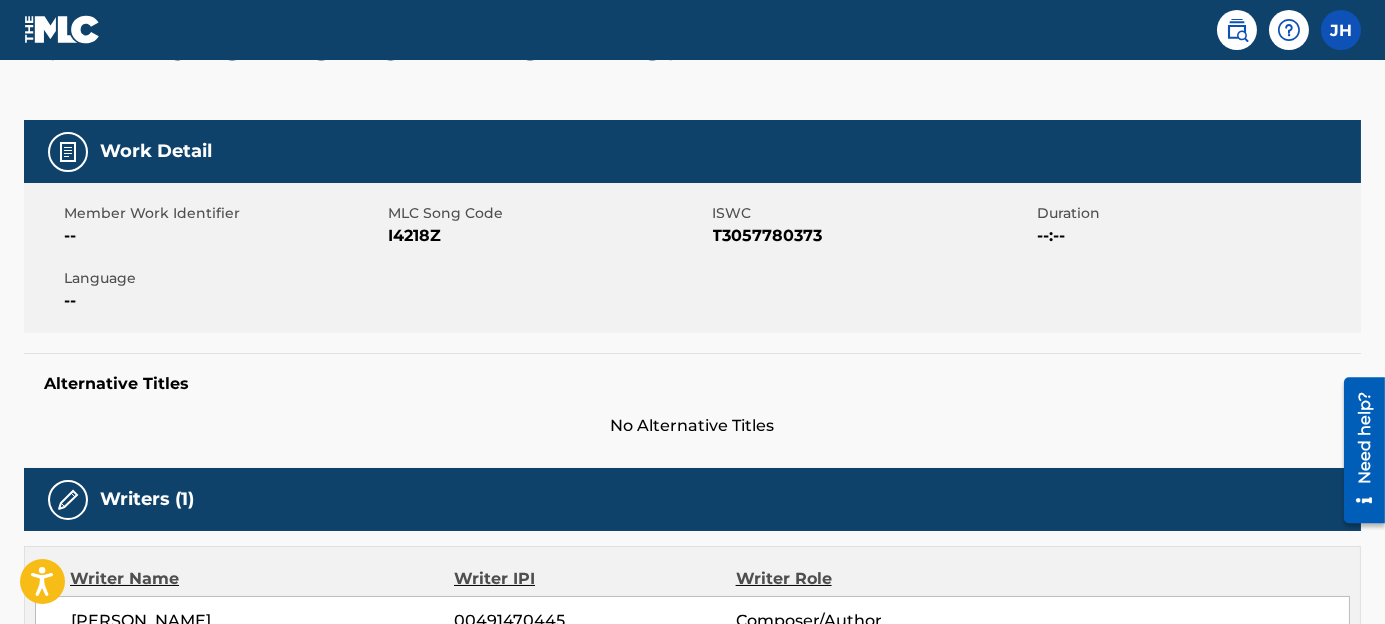 scroll, scrollTop: 209, scrollLeft: 0, axis: vertical 